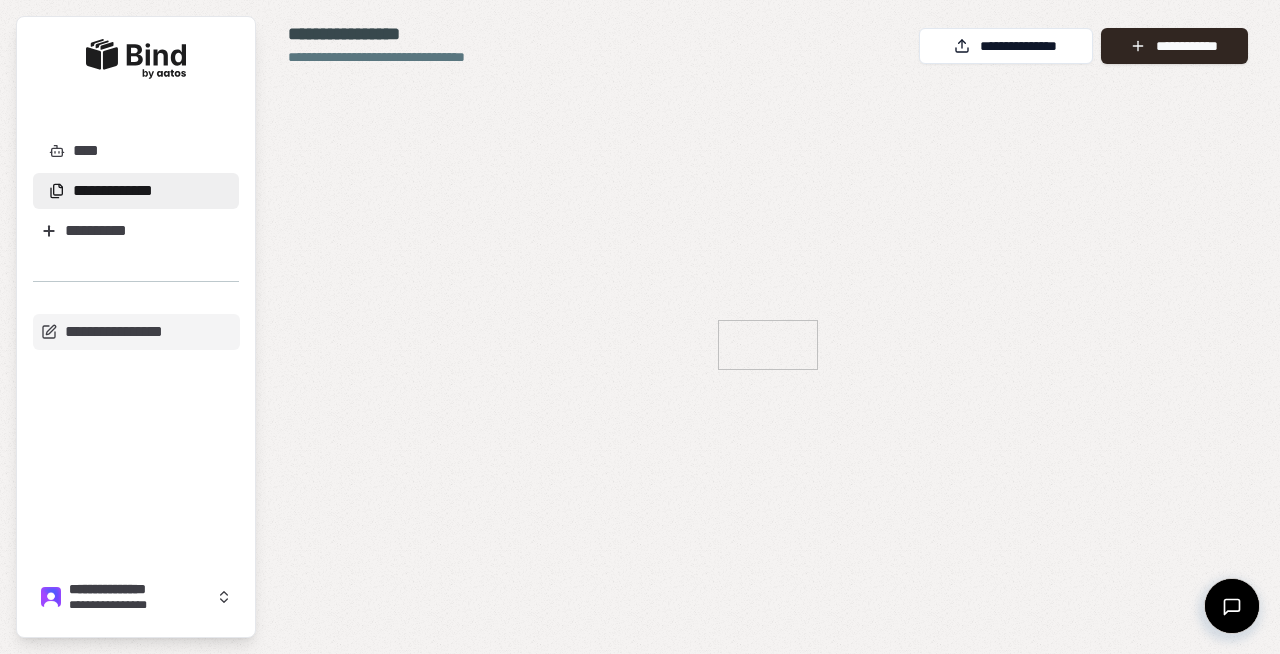 scroll, scrollTop: 0, scrollLeft: 0, axis: both 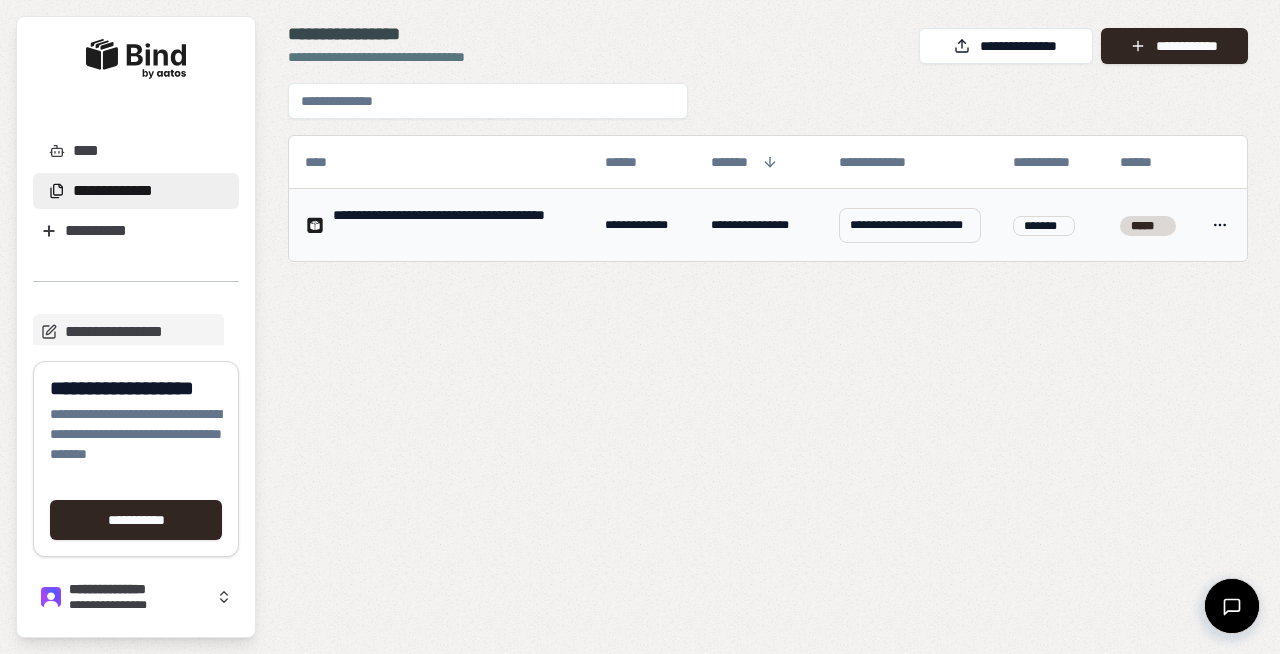click on "**********" at bounding box center (453, 225) 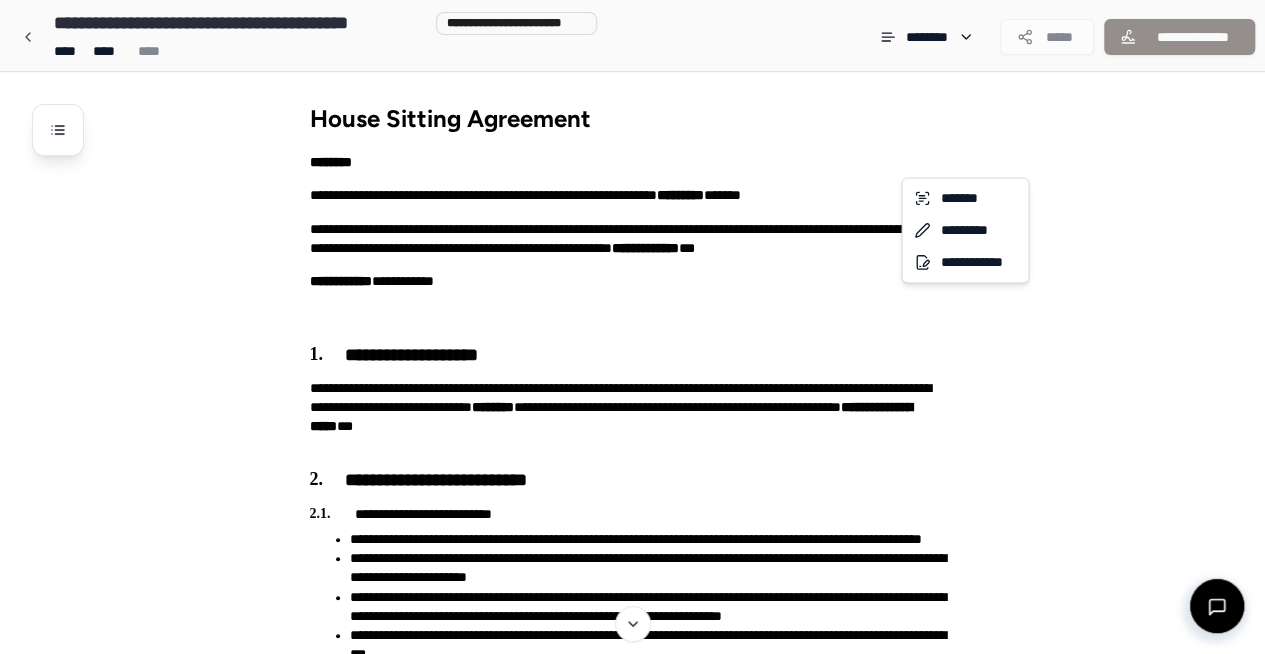 click on "**********" at bounding box center [640, 1118] 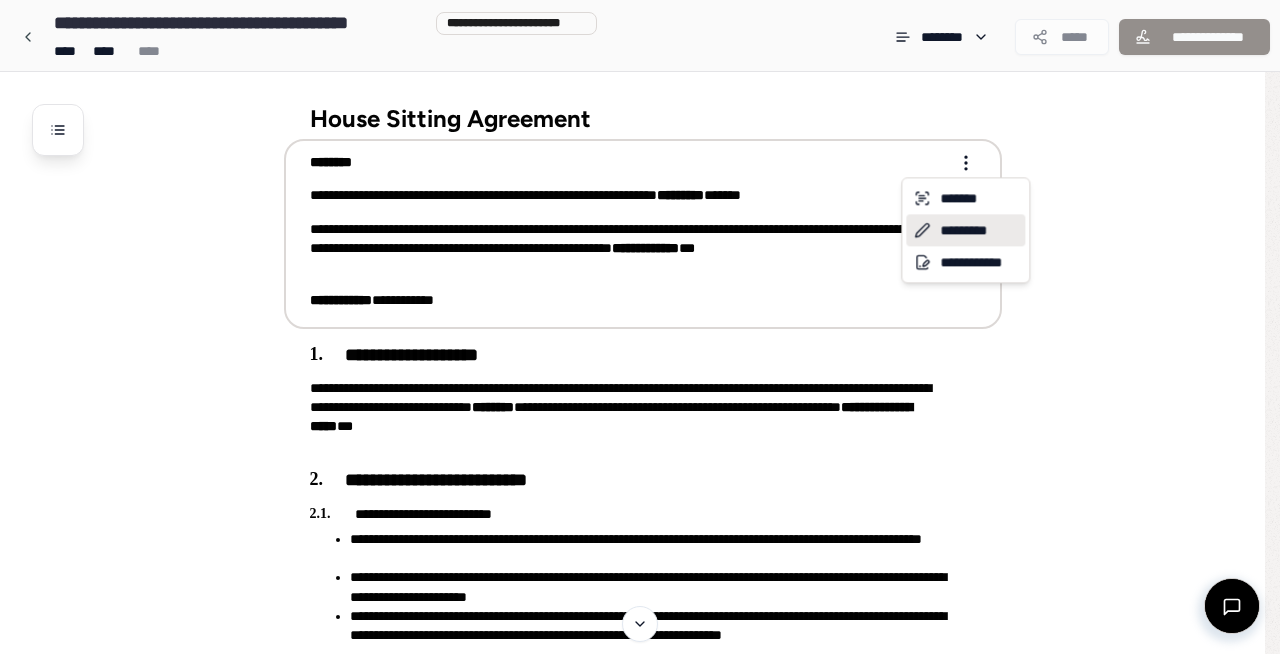 click on "*********" at bounding box center [965, 230] 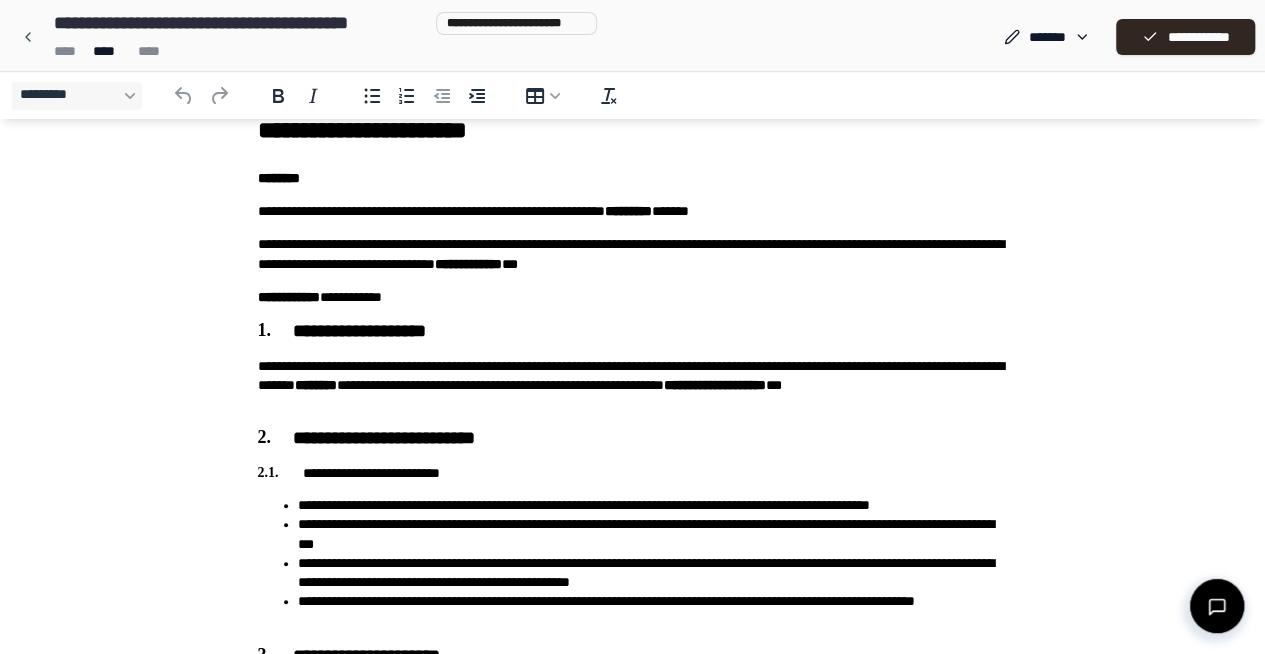 scroll, scrollTop: 0, scrollLeft: 0, axis: both 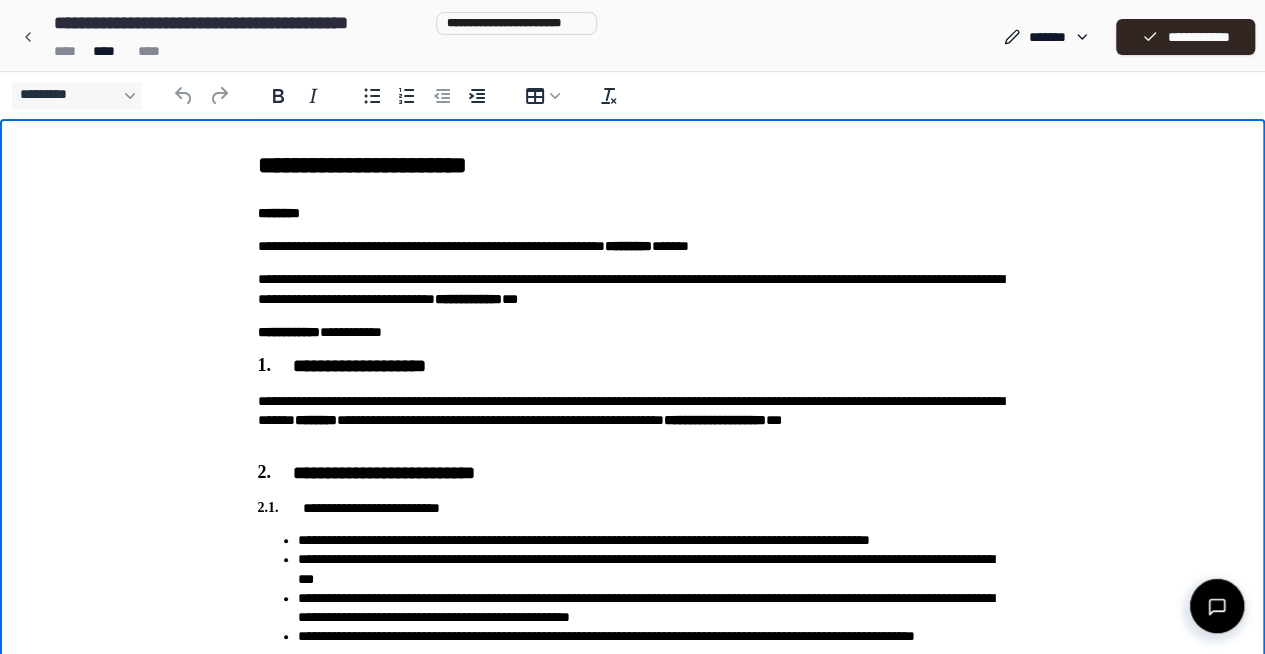 click on "**********" at bounding box center [633, 246] 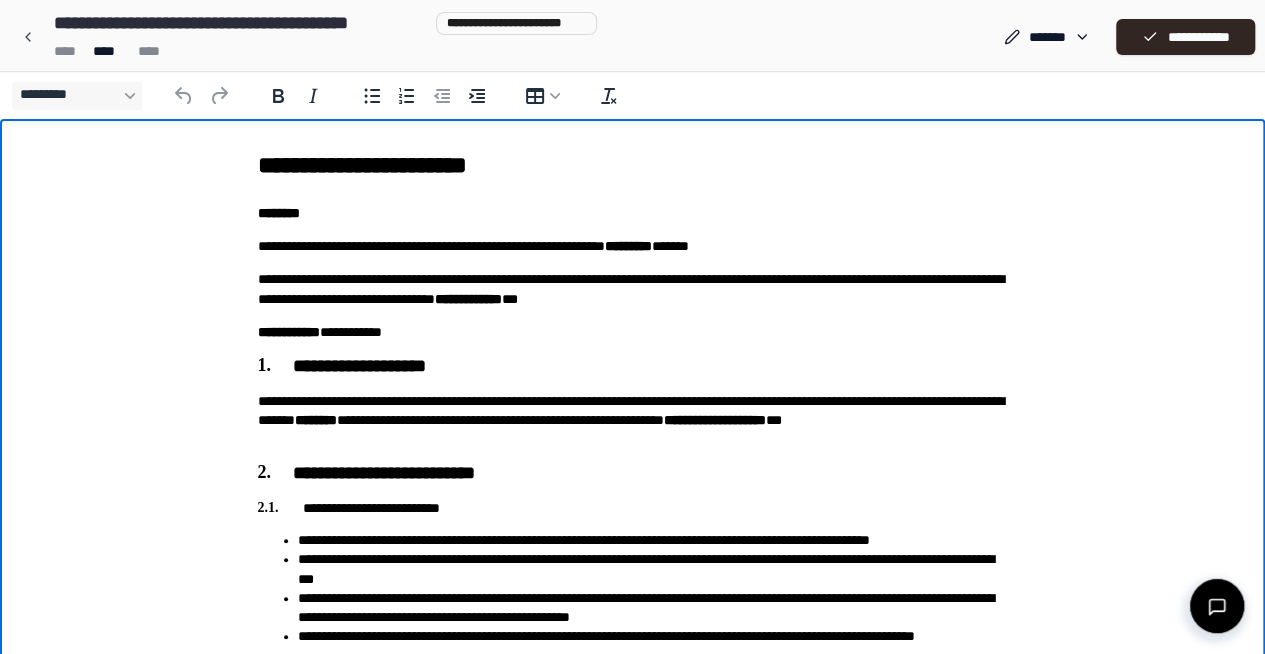 type 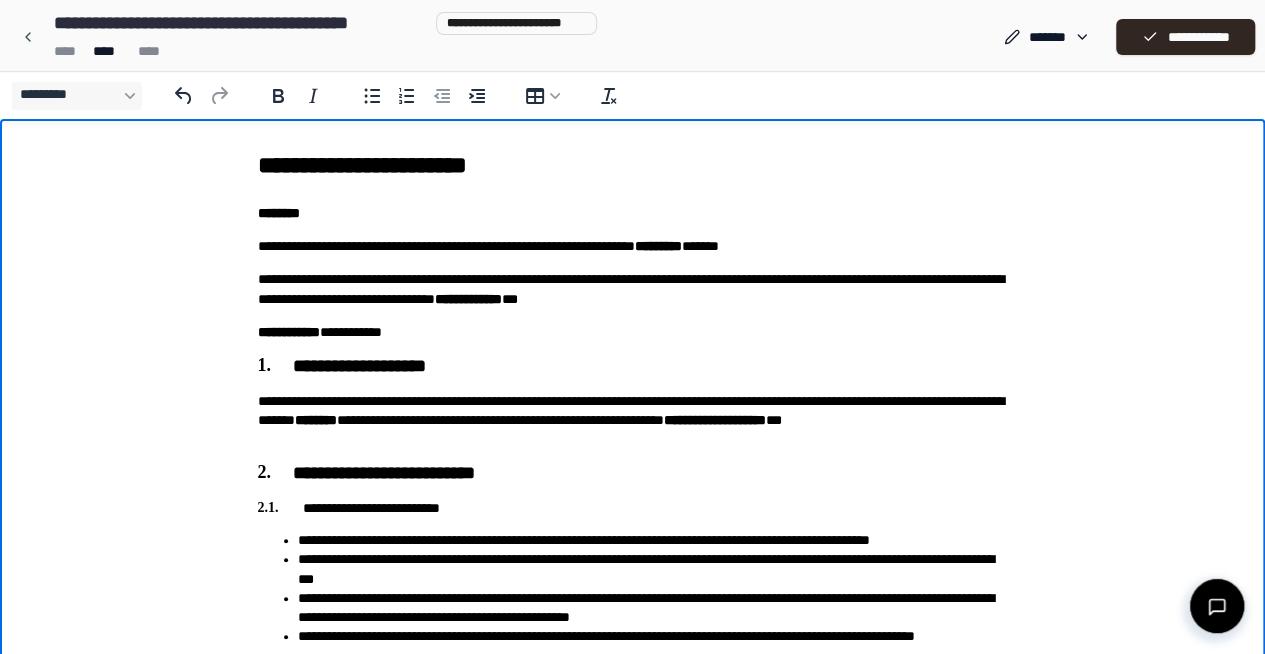 click on "**********" at bounding box center (633, 246) 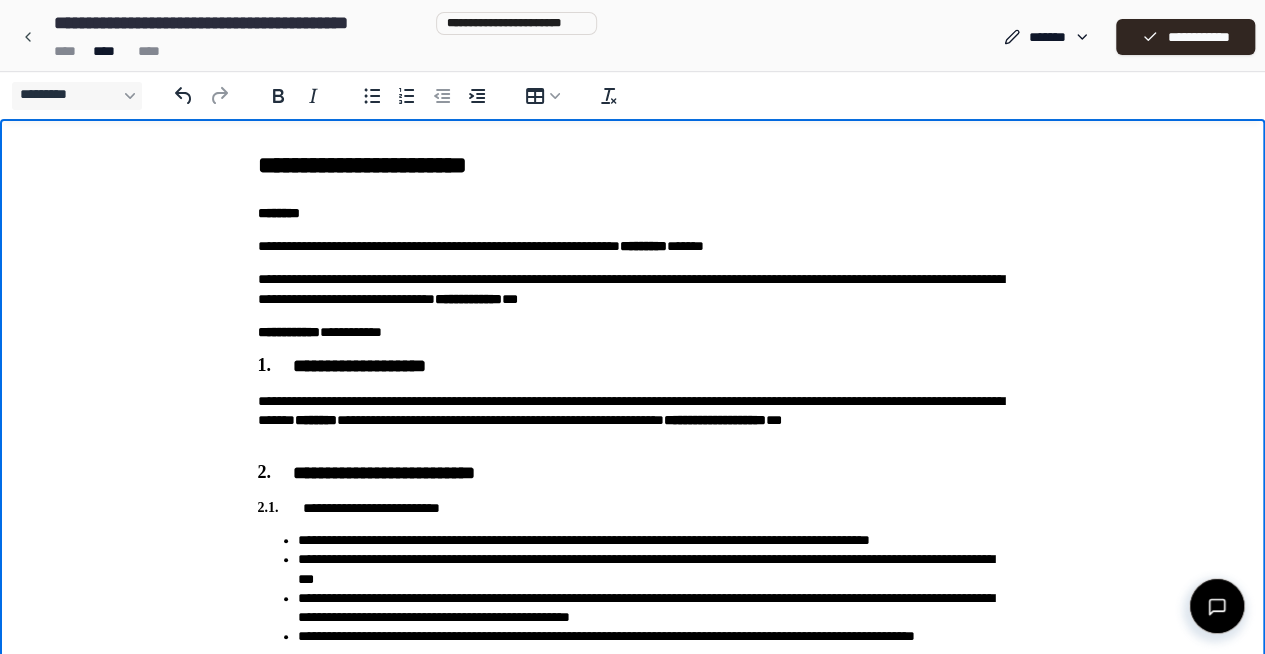 click on "**********" at bounding box center [633, 246] 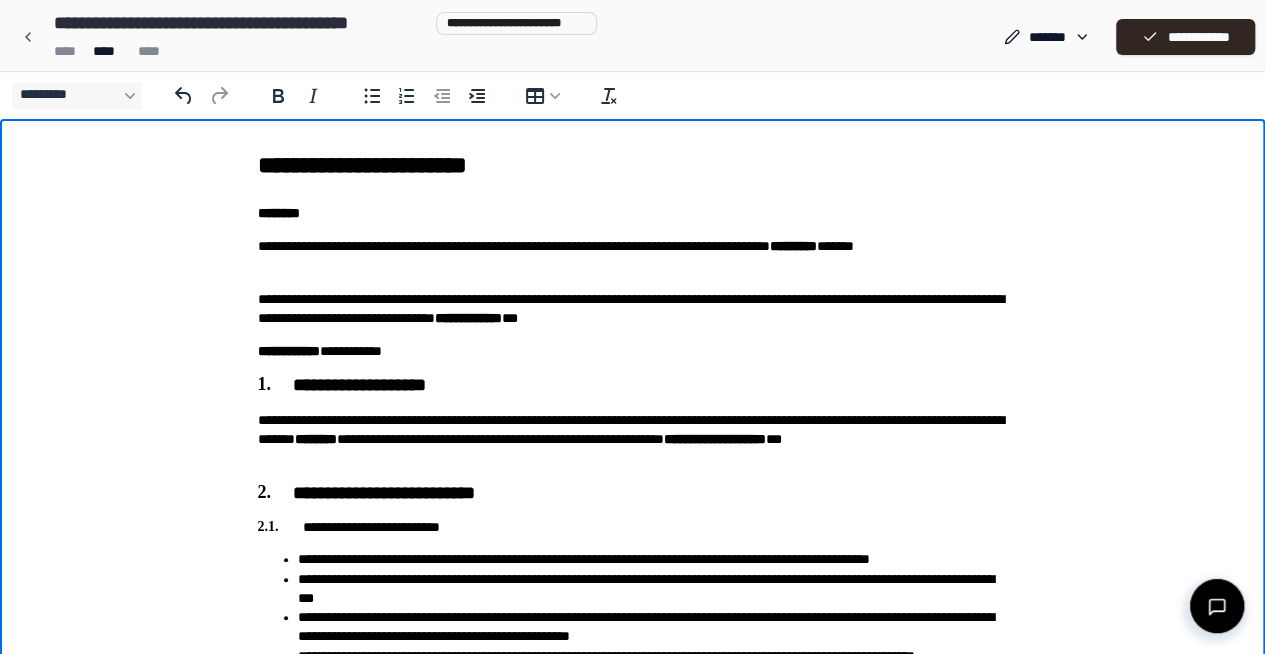 click on "**********" at bounding box center (633, 256) 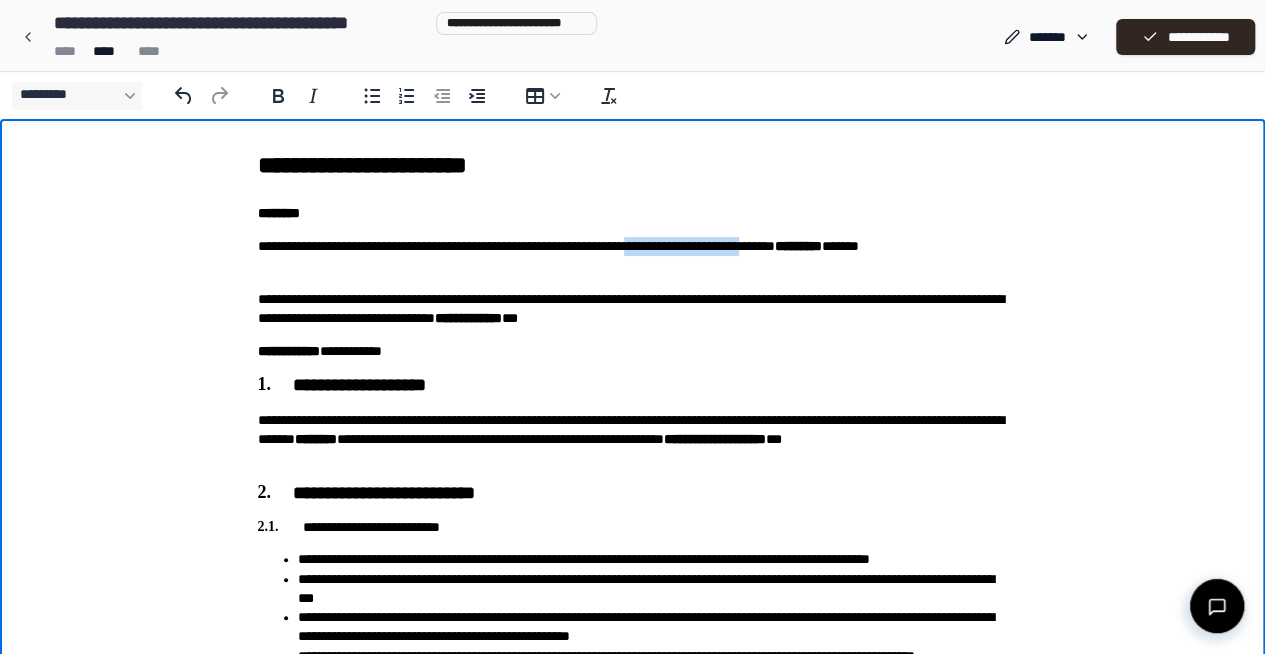drag, startPoint x: 909, startPoint y: 246, endPoint x: 722, endPoint y: 253, distance: 187.13097 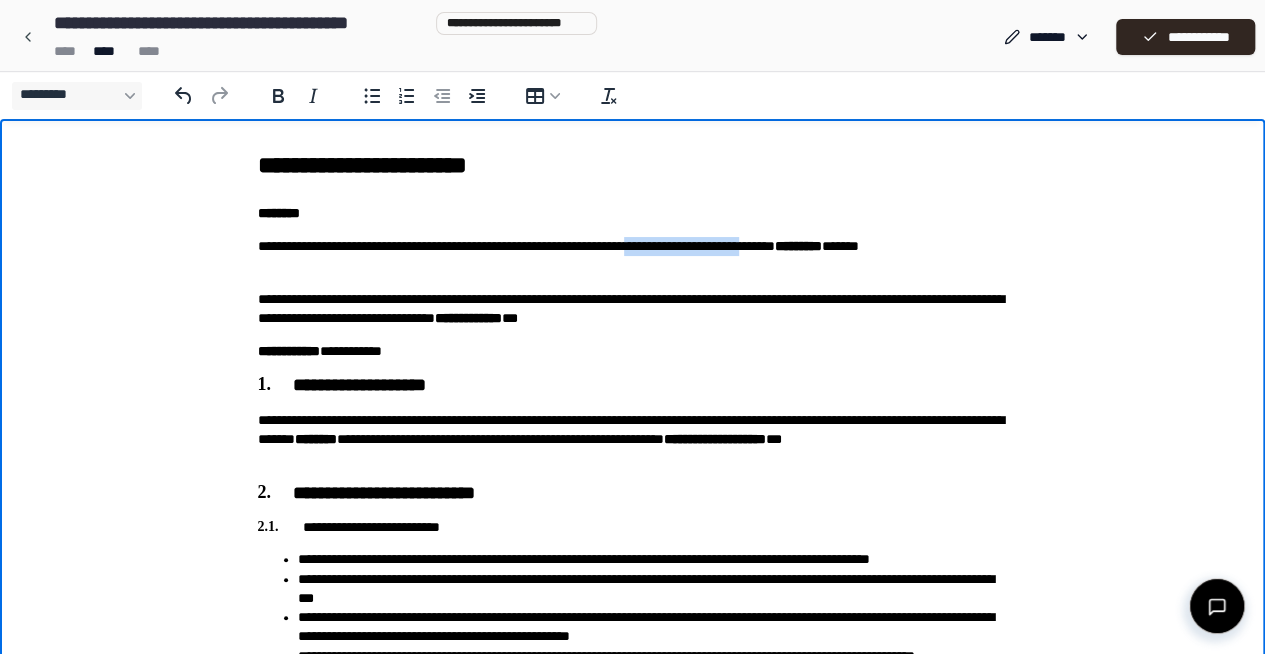 click on "**********" at bounding box center [633, 256] 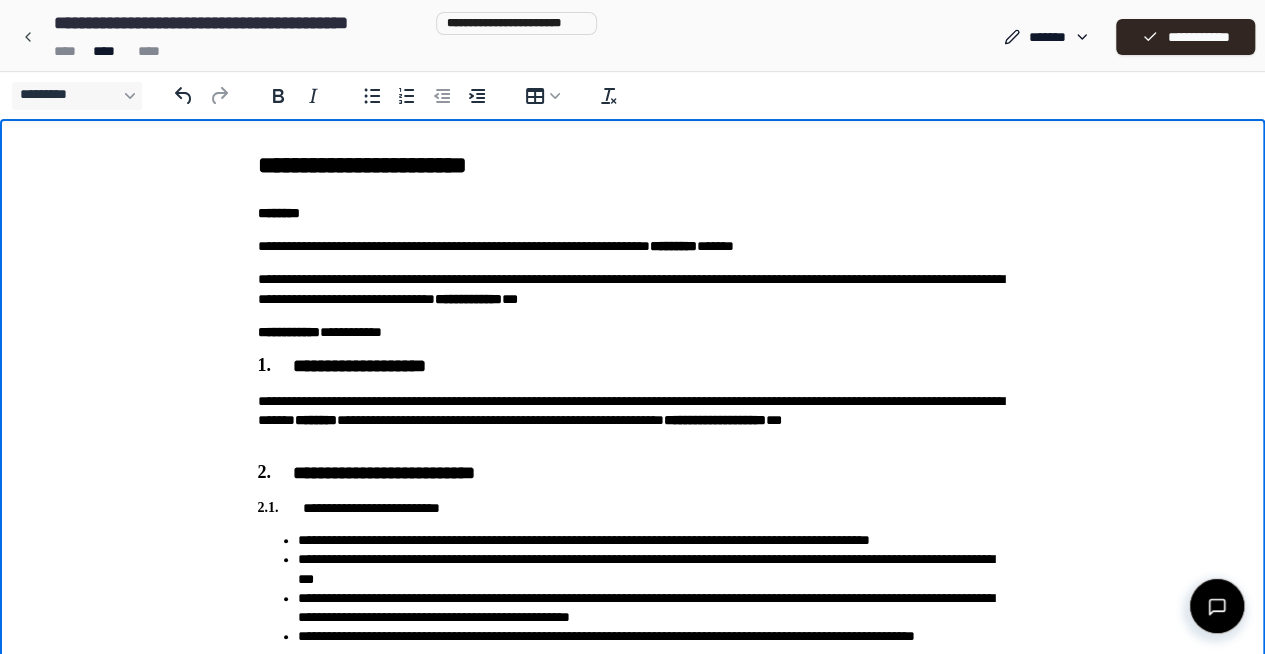 click on "**********" at bounding box center (633, 246) 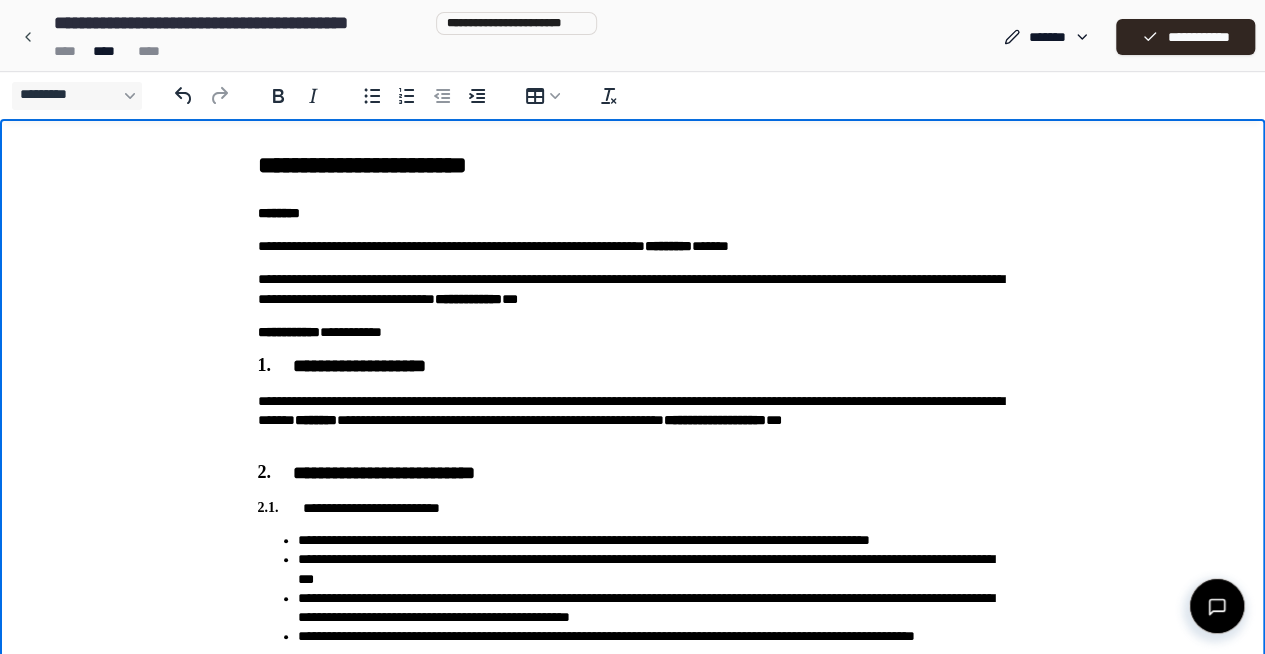 click on "**********" at bounding box center (633, 844) 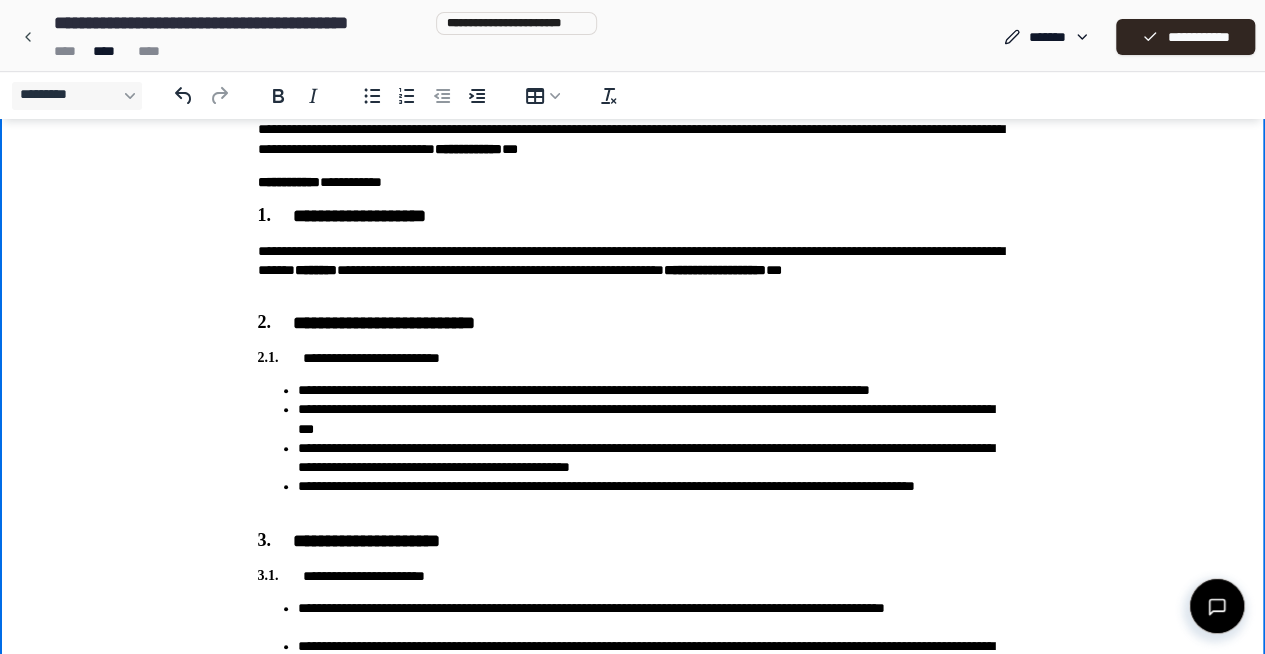 scroll, scrollTop: 151, scrollLeft: 0, axis: vertical 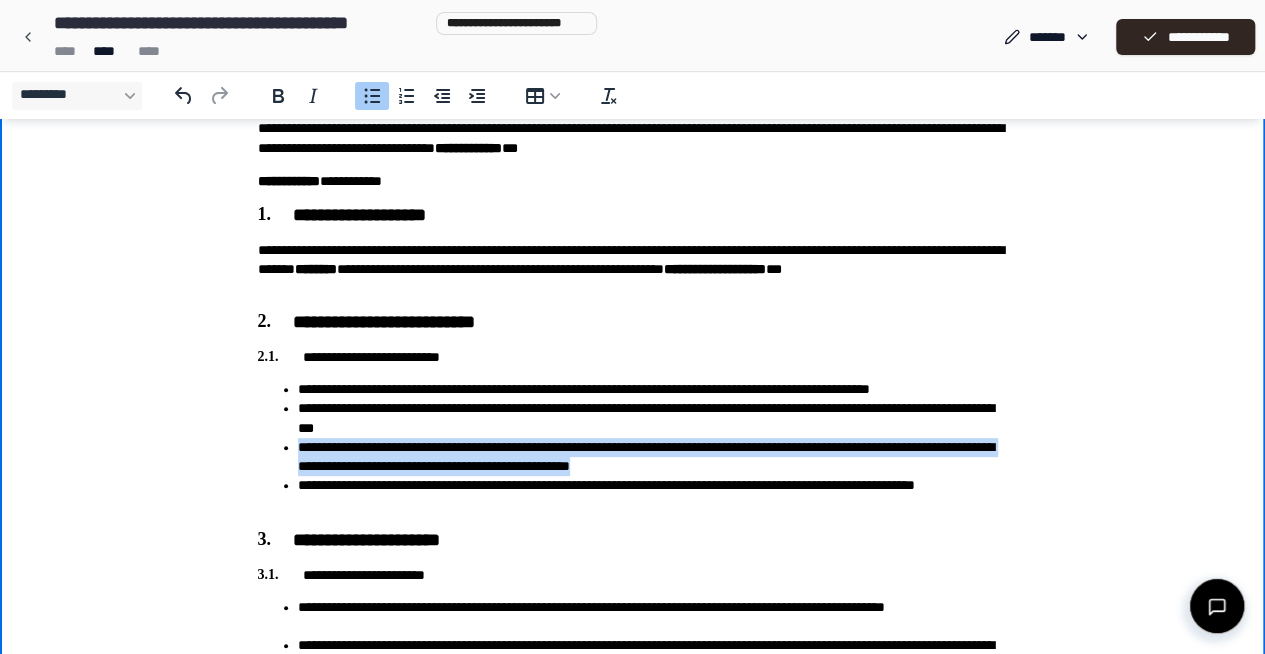 drag, startPoint x: 833, startPoint y: 469, endPoint x: 263, endPoint y: 444, distance: 570.548 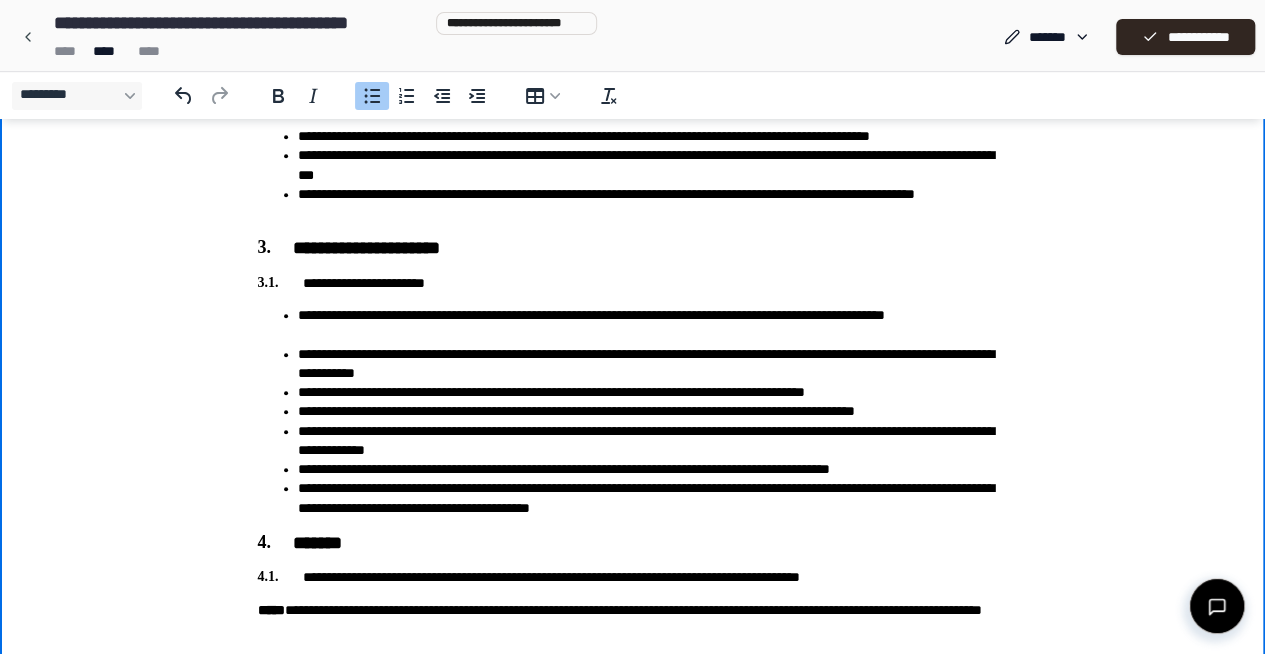 scroll, scrollTop: 405, scrollLeft: 0, axis: vertical 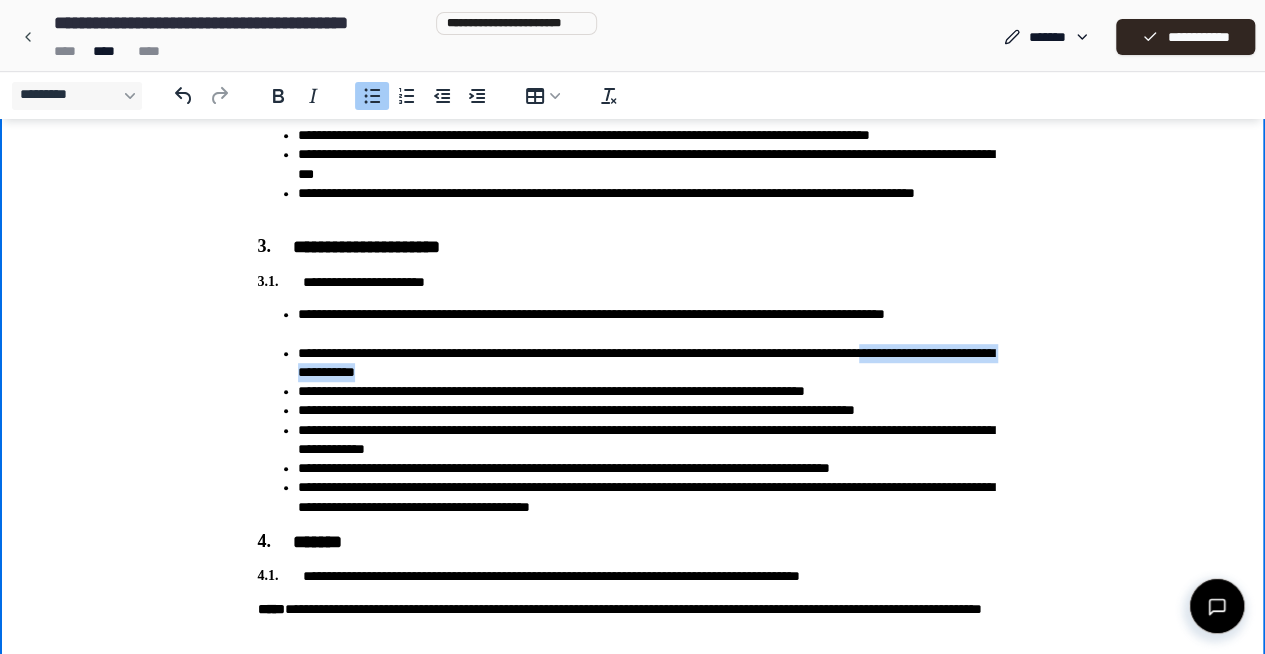 drag, startPoint x: 559, startPoint y: 372, endPoint x: 269, endPoint y: 365, distance: 290.08447 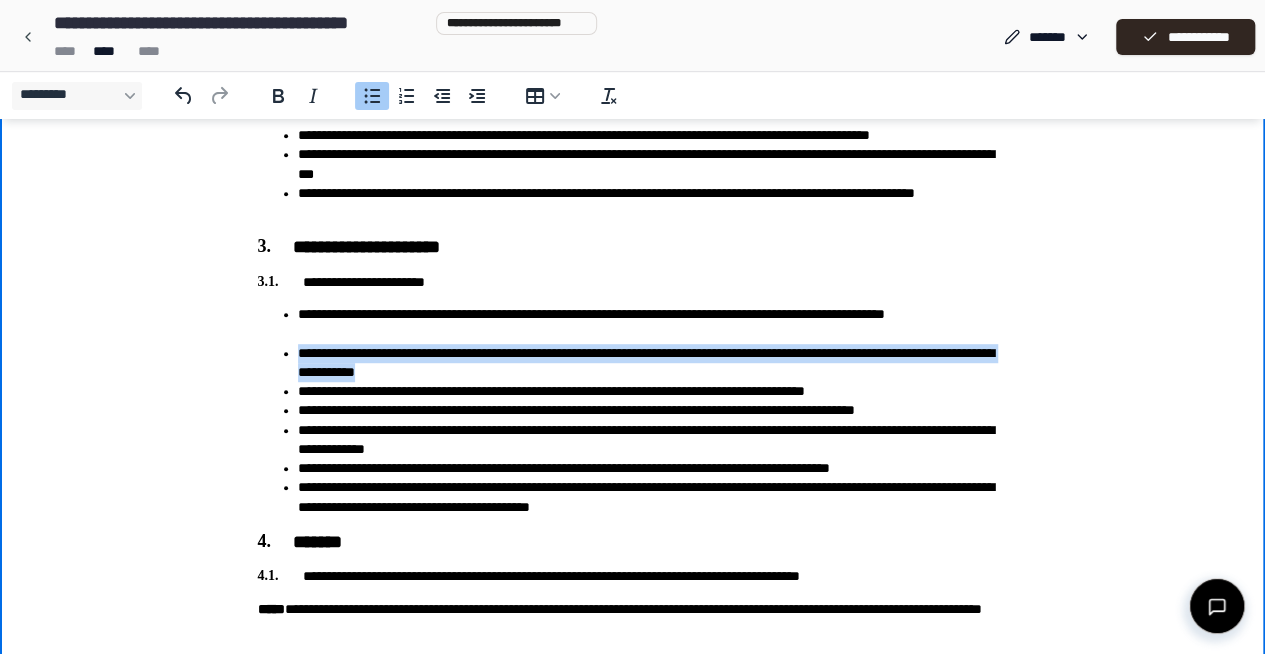 drag, startPoint x: 590, startPoint y: 372, endPoint x: 274, endPoint y: 348, distance: 316.9101 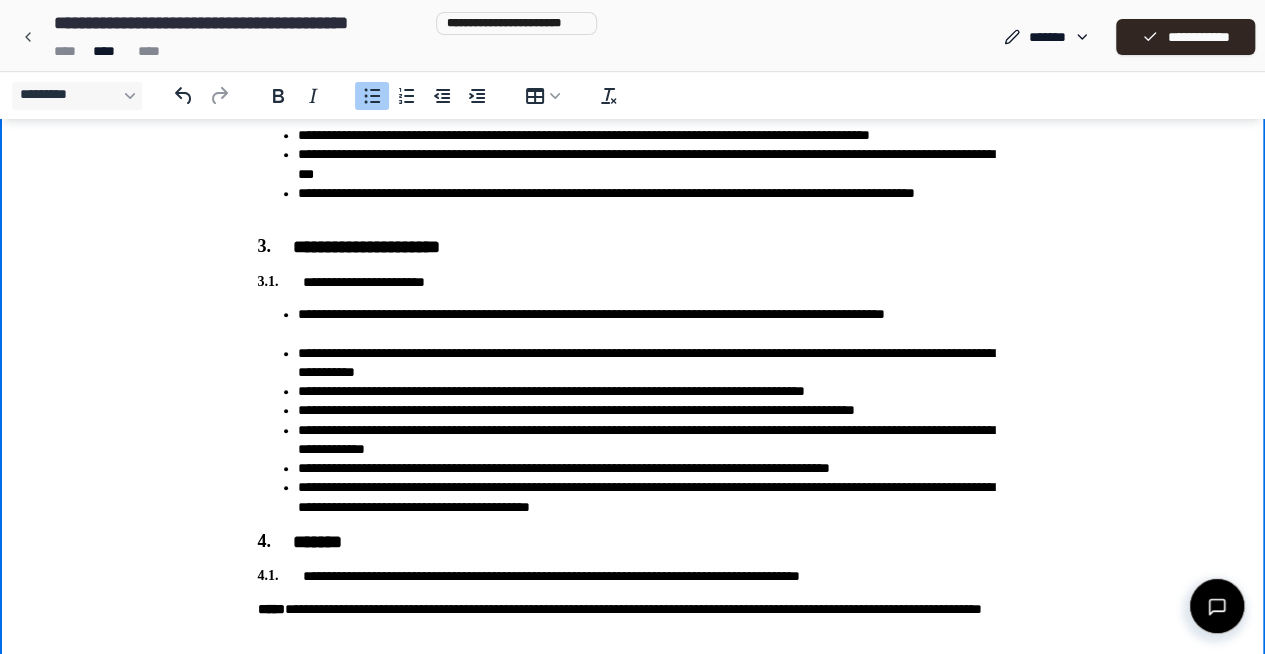click on "**********" at bounding box center (653, 410) 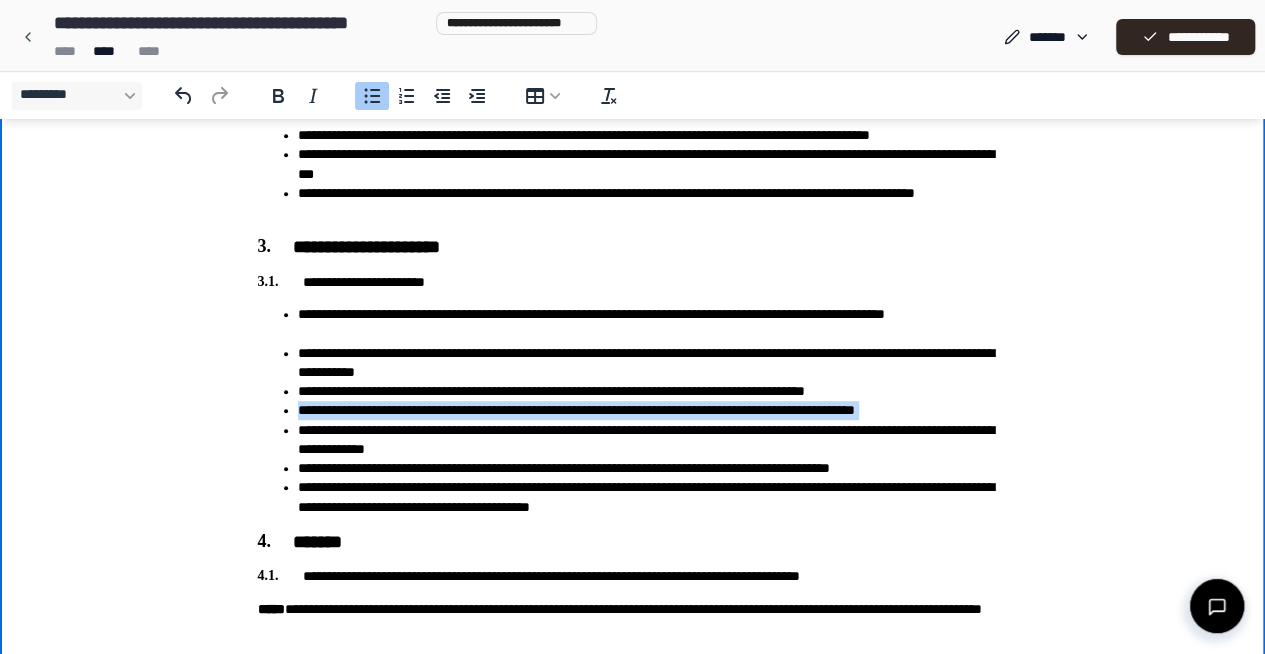 drag, startPoint x: 1006, startPoint y: 414, endPoint x: 218, endPoint y: 411, distance: 788.00574 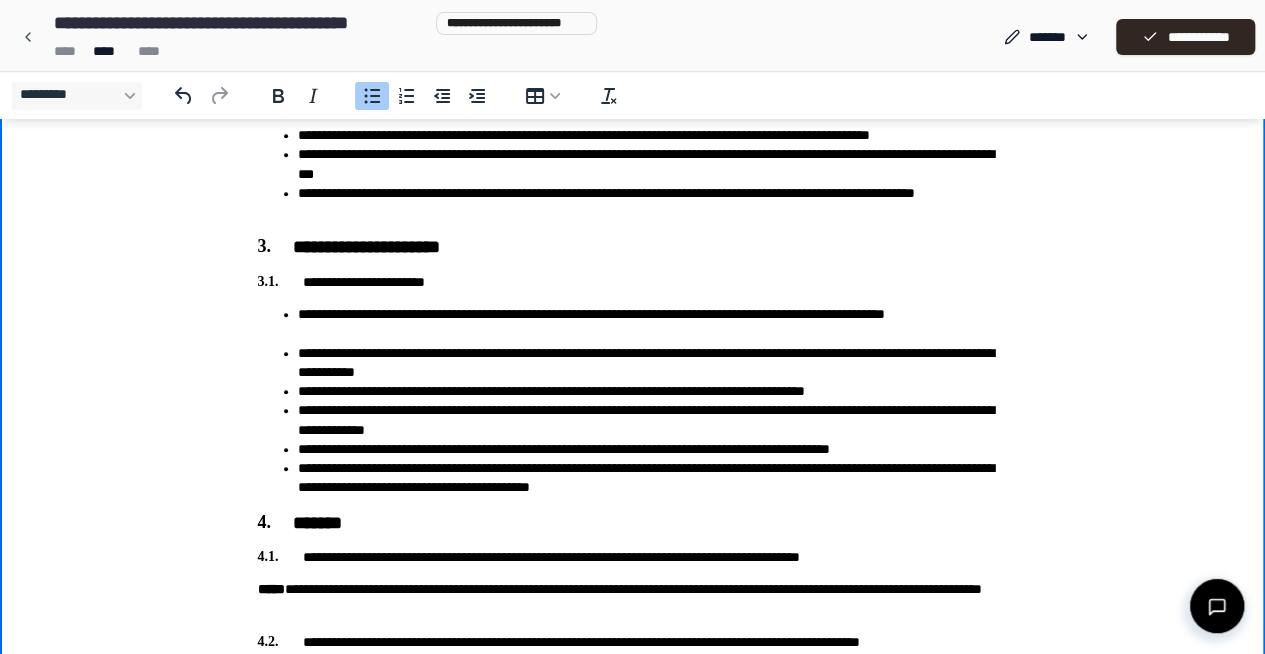 click on "**********" at bounding box center (653, 478) 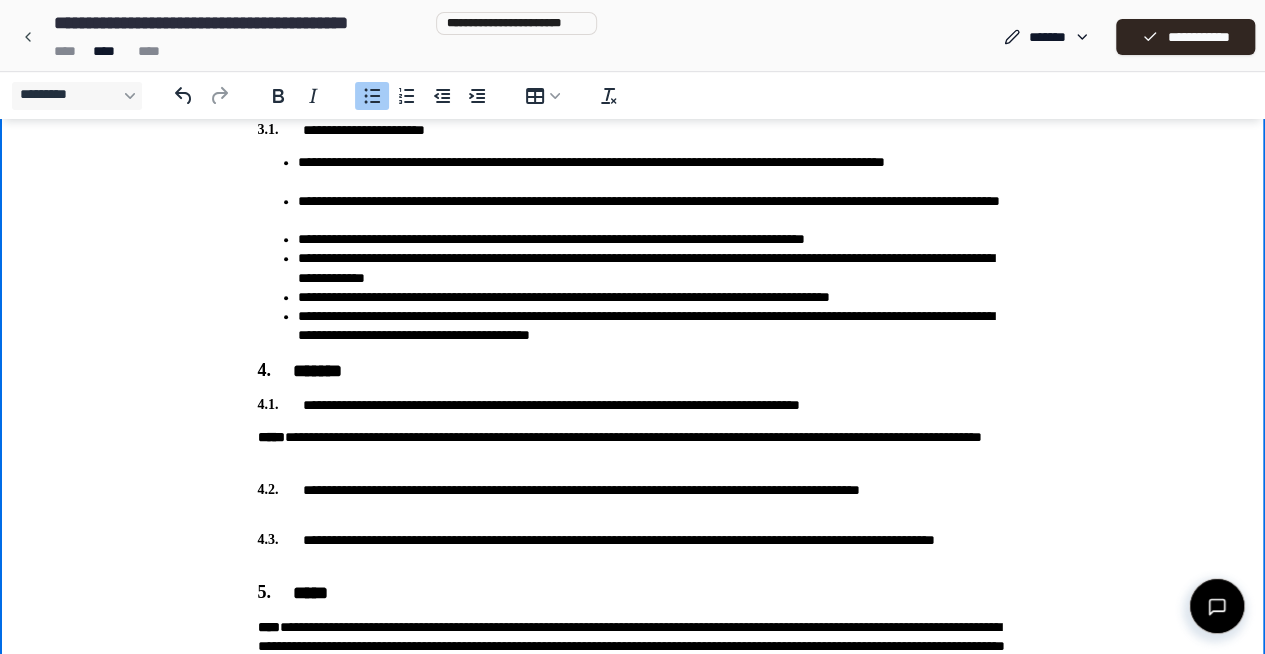 scroll, scrollTop: 556, scrollLeft: 0, axis: vertical 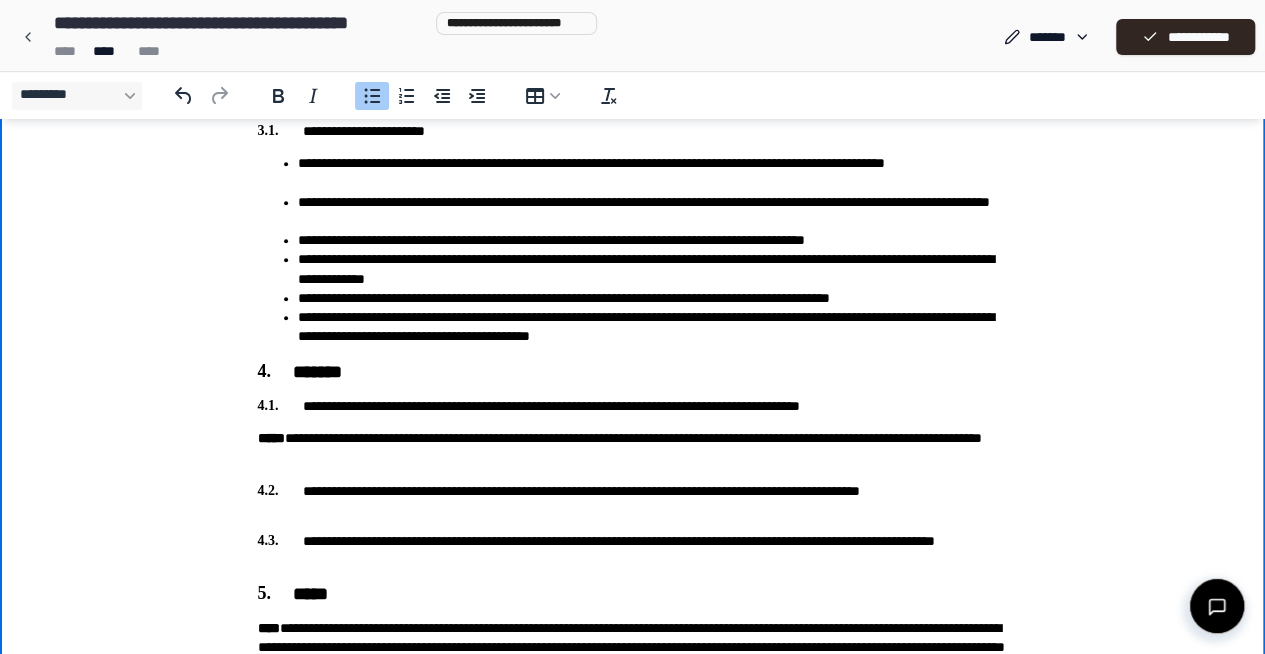 click on "**********" at bounding box center (653, 212) 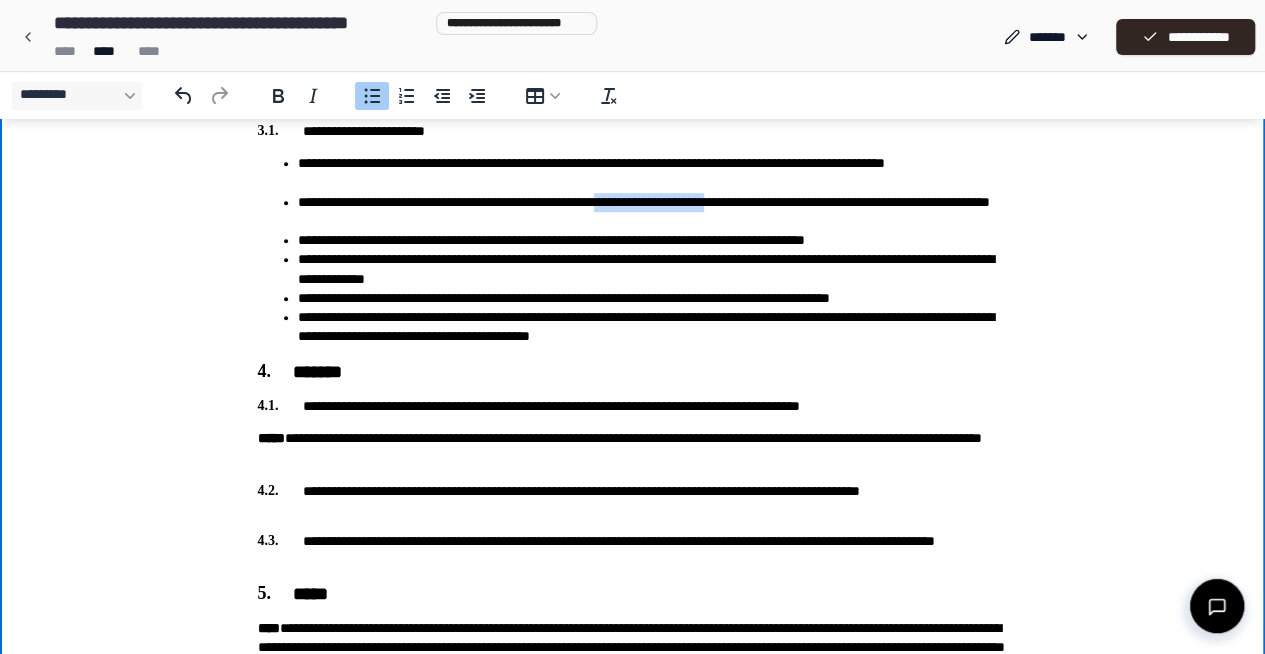 drag, startPoint x: 816, startPoint y: 203, endPoint x: 670, endPoint y: 201, distance: 146.0137 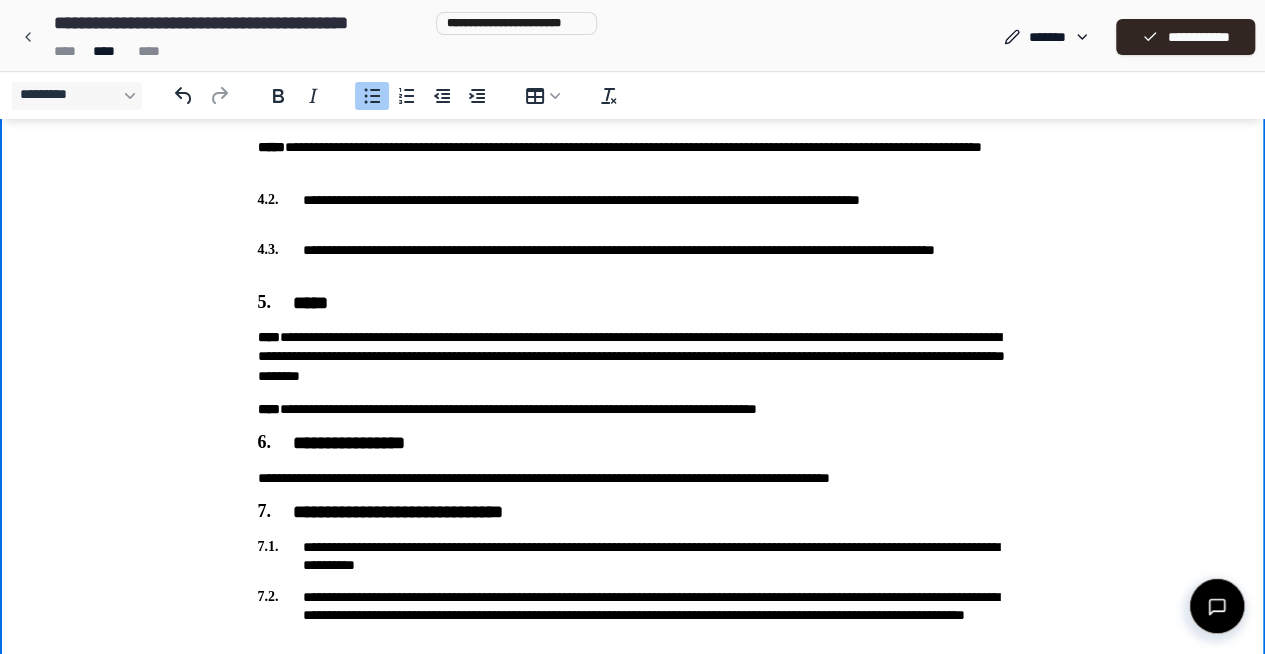 scroll, scrollTop: 849, scrollLeft: 0, axis: vertical 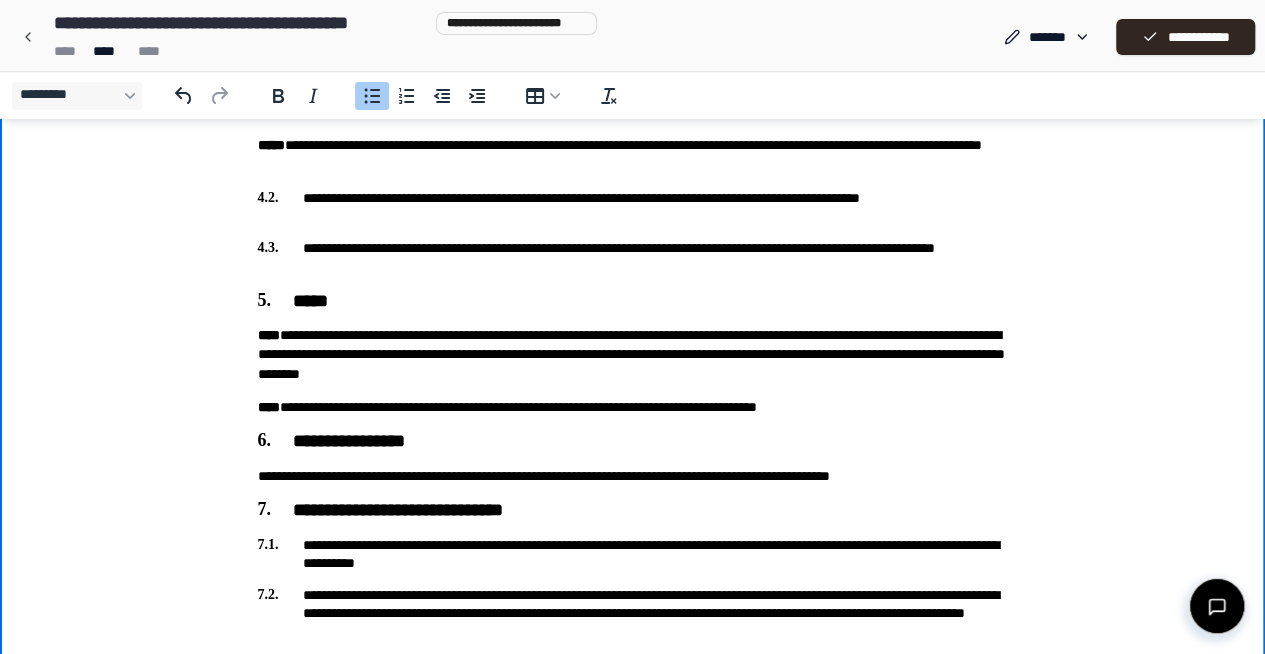 click on "**********" at bounding box center (633, 407) 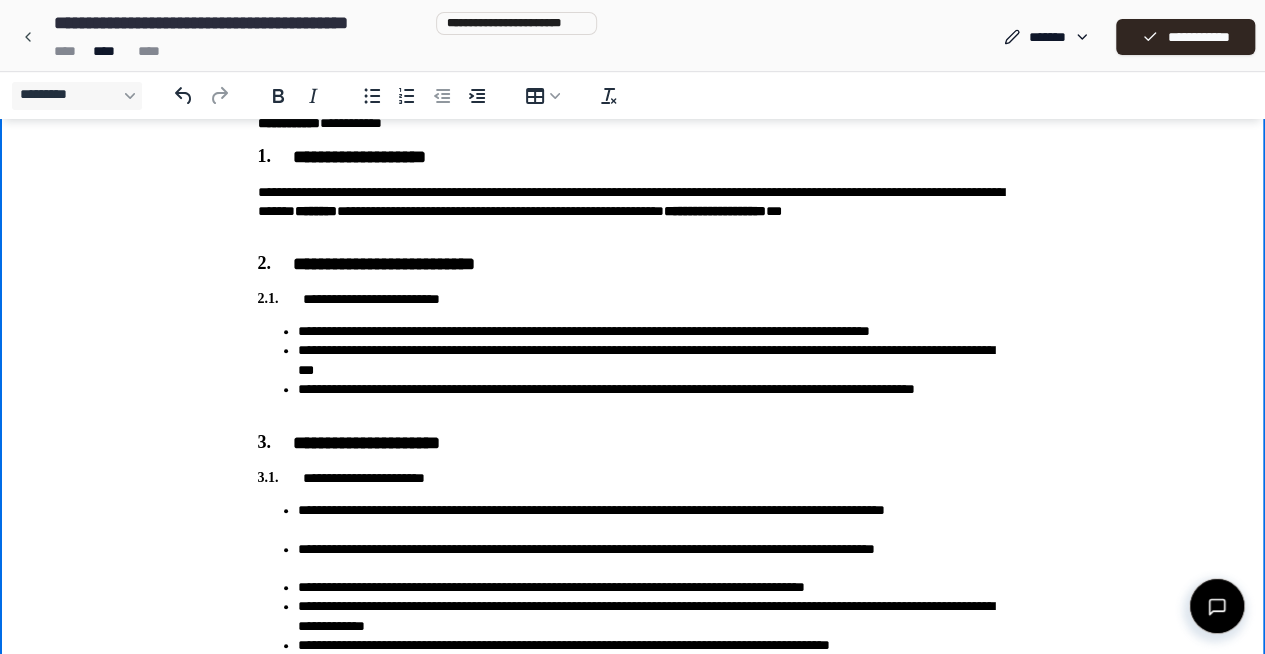 scroll, scrollTop: 206, scrollLeft: 0, axis: vertical 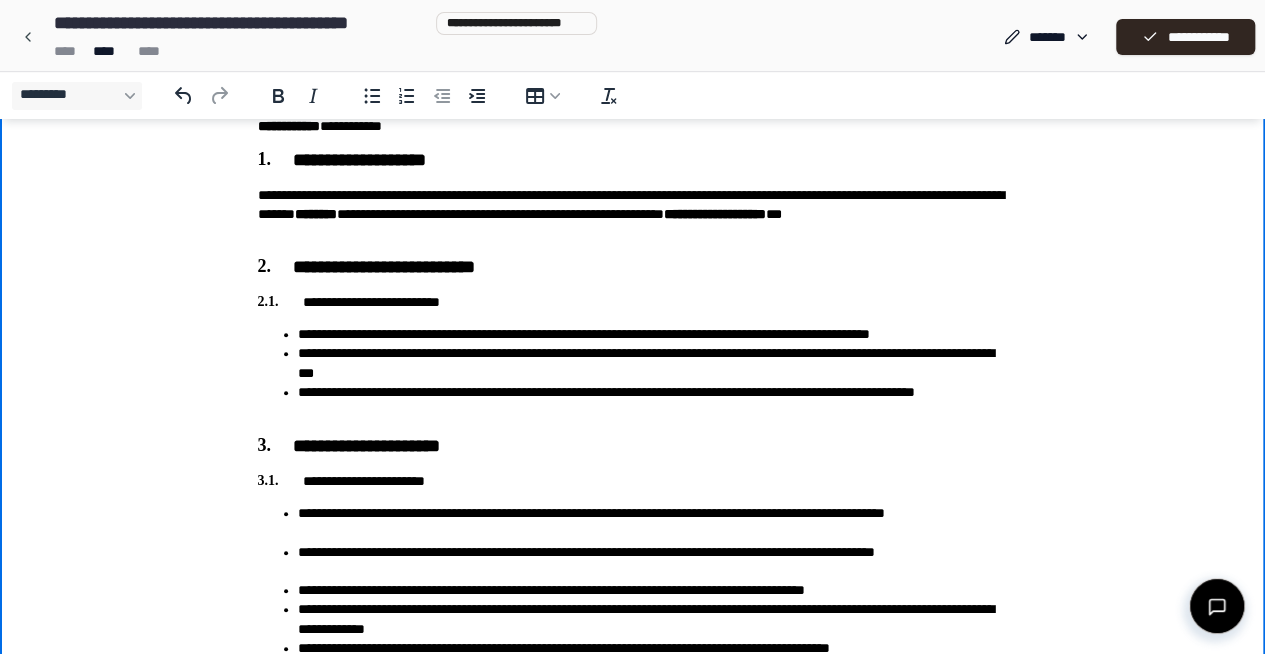 click on "**********" at bounding box center [653, 402] 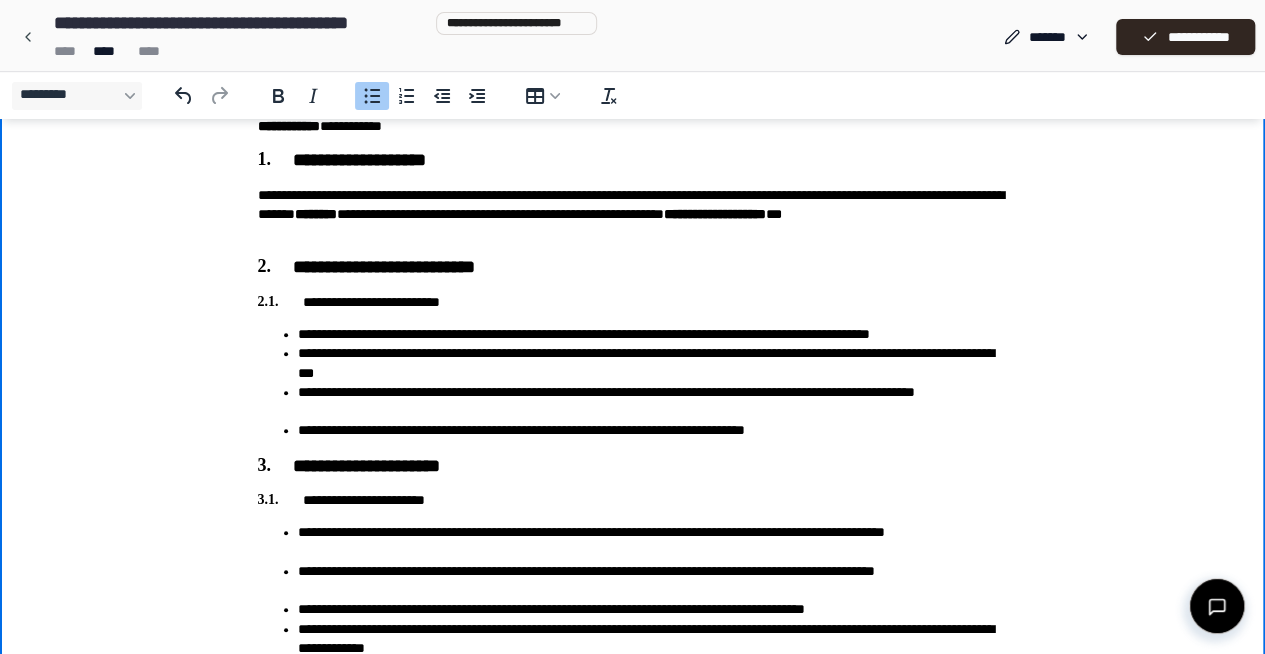 click on "**********" at bounding box center (653, 430) 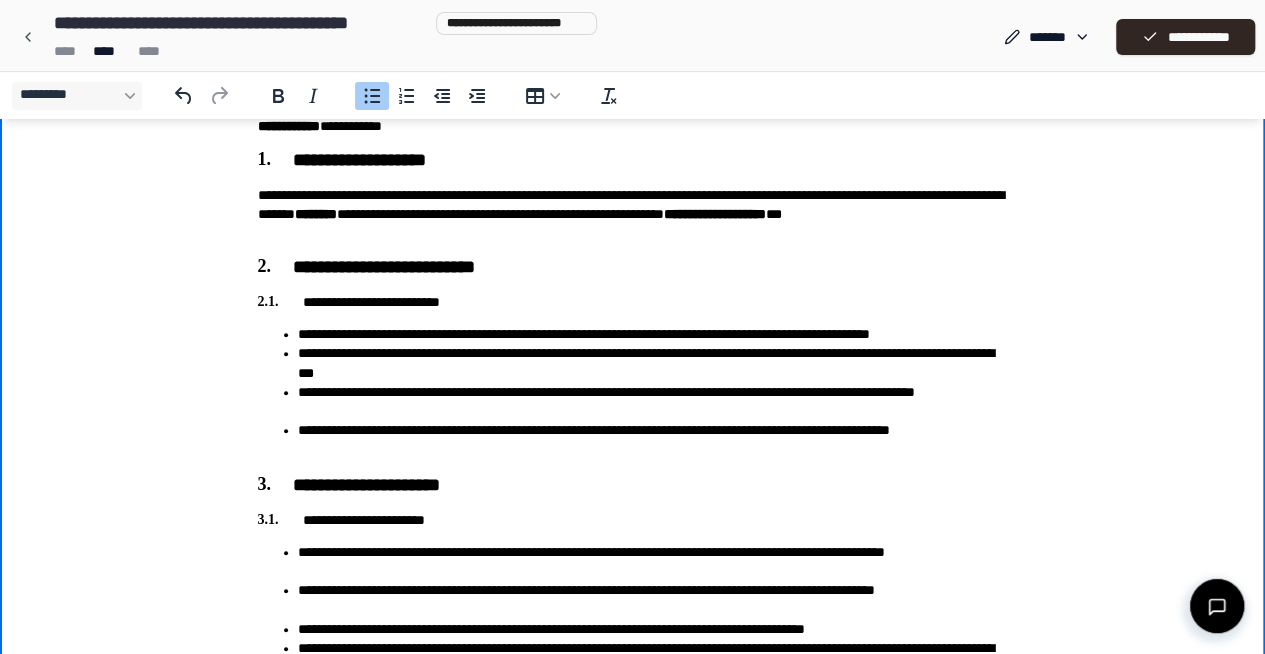 click on "**********" at bounding box center (633, 629) 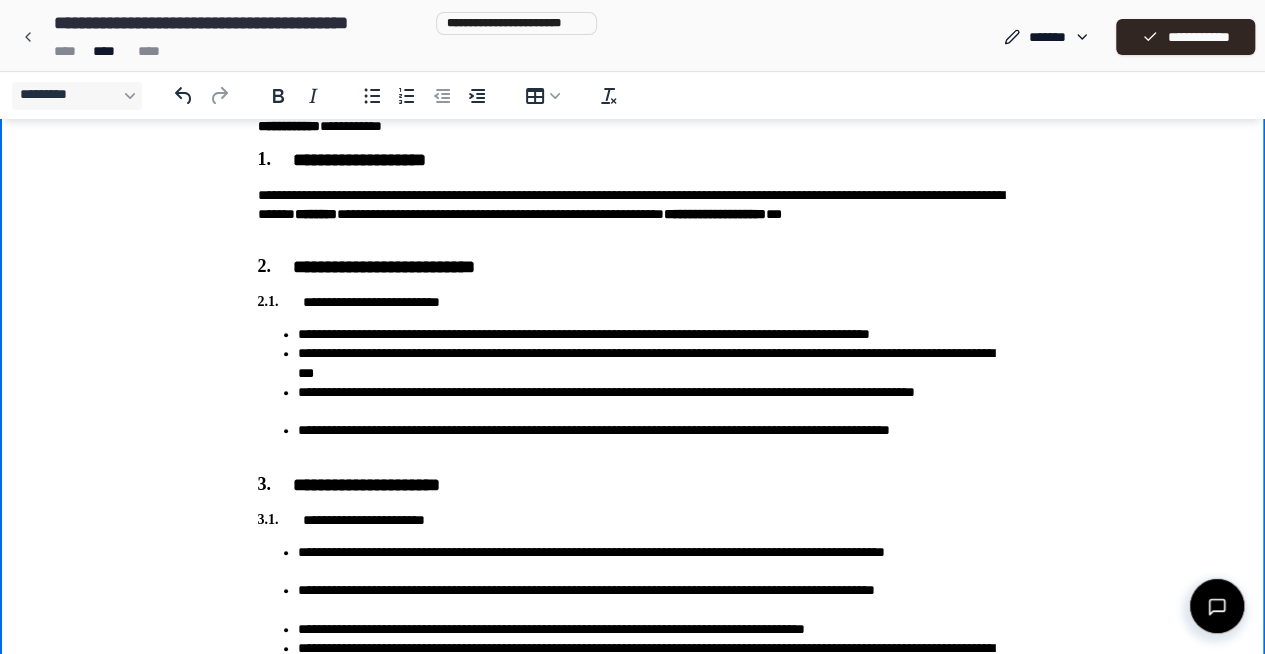click on "**********" at bounding box center [653, 440] 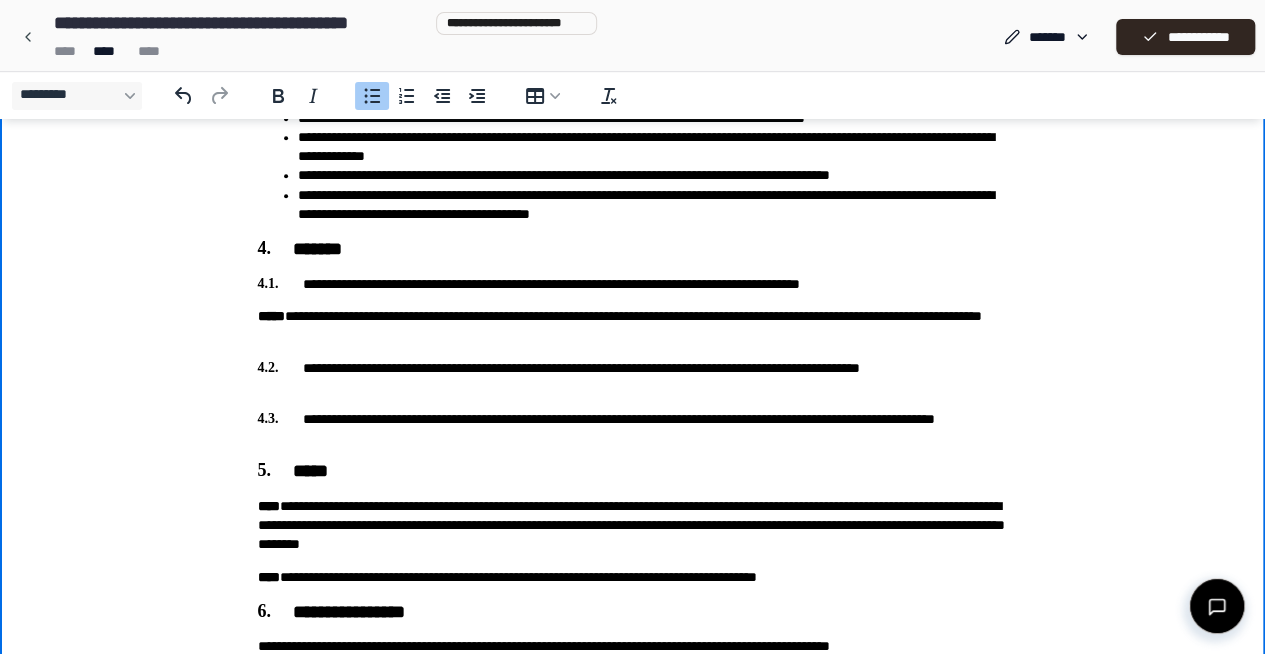 scroll, scrollTop: 729, scrollLeft: 0, axis: vertical 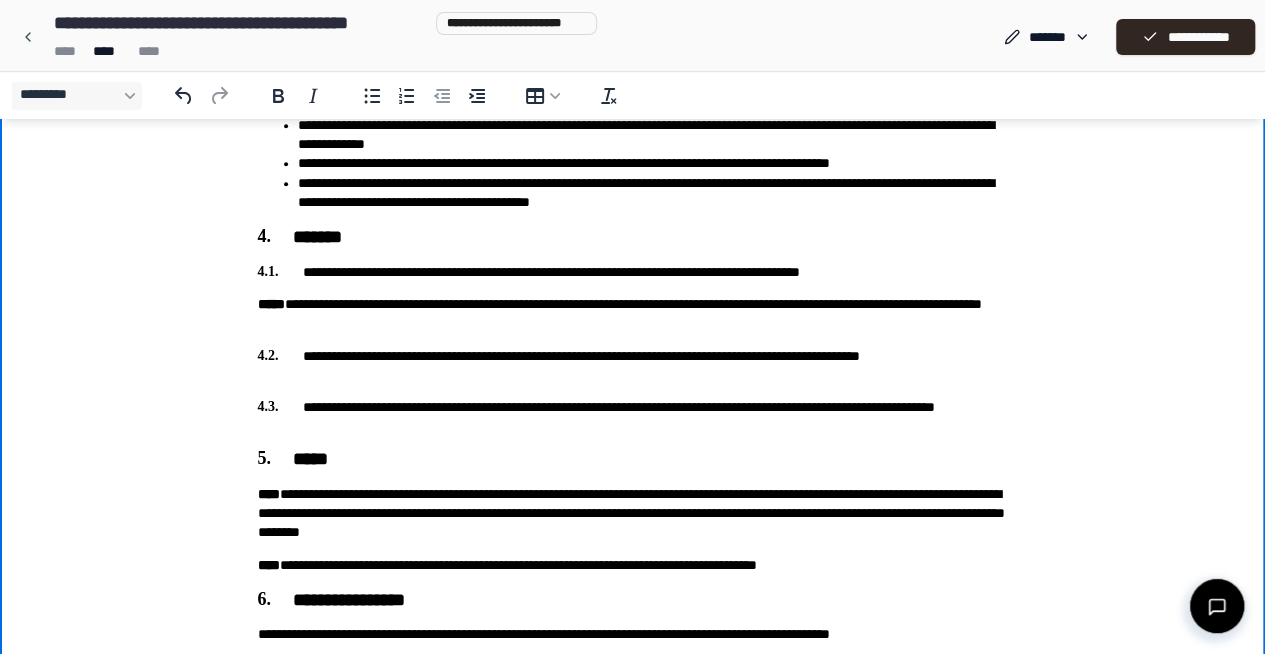 click on "**********" at bounding box center (633, 272) 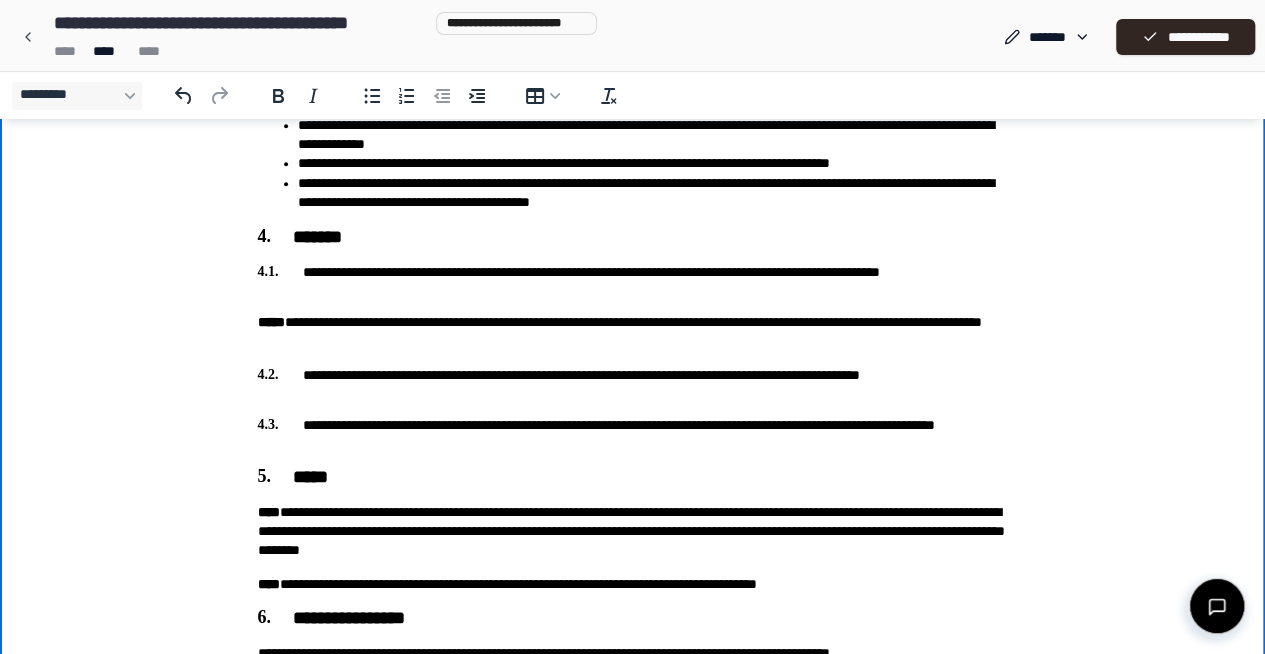 click on "**********" at bounding box center [633, 281] 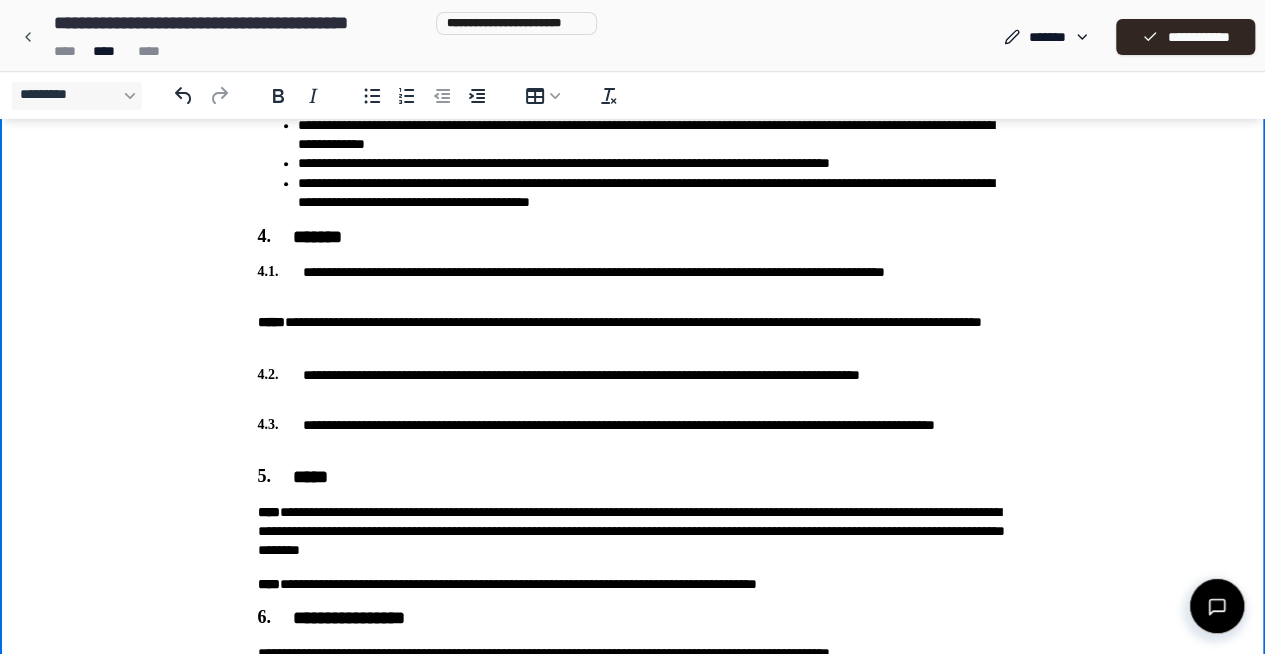click on "**********" at bounding box center (633, 384) 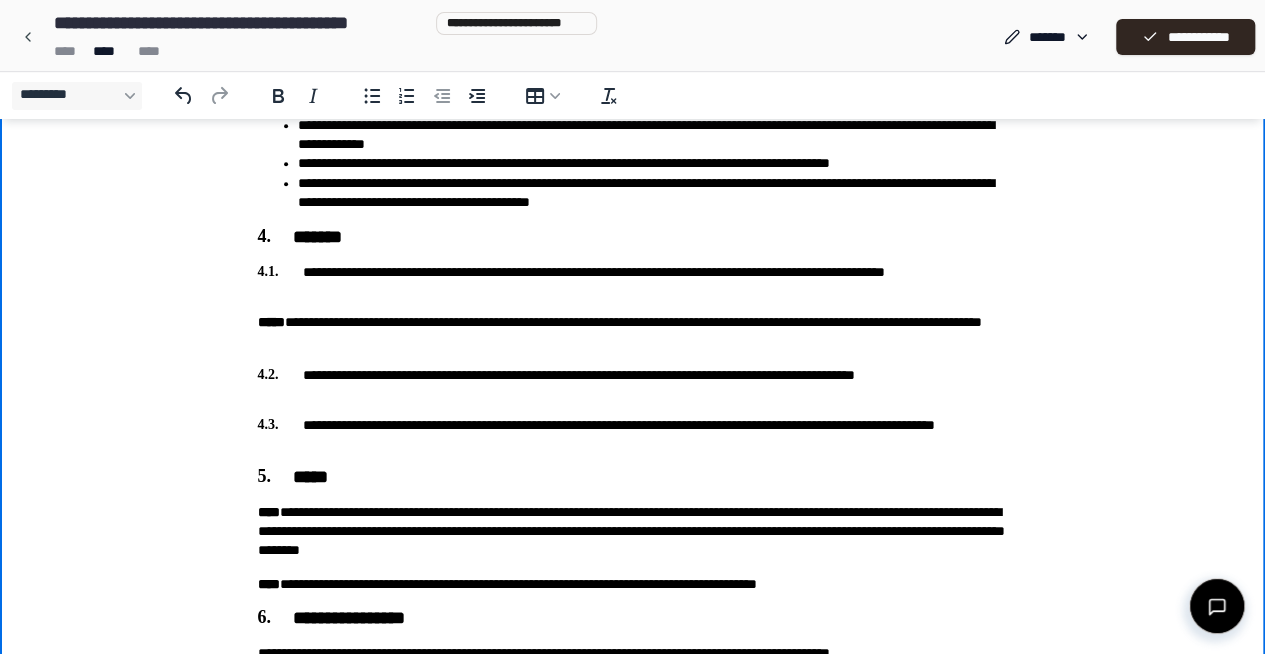 click on "**********" at bounding box center [633, 115] 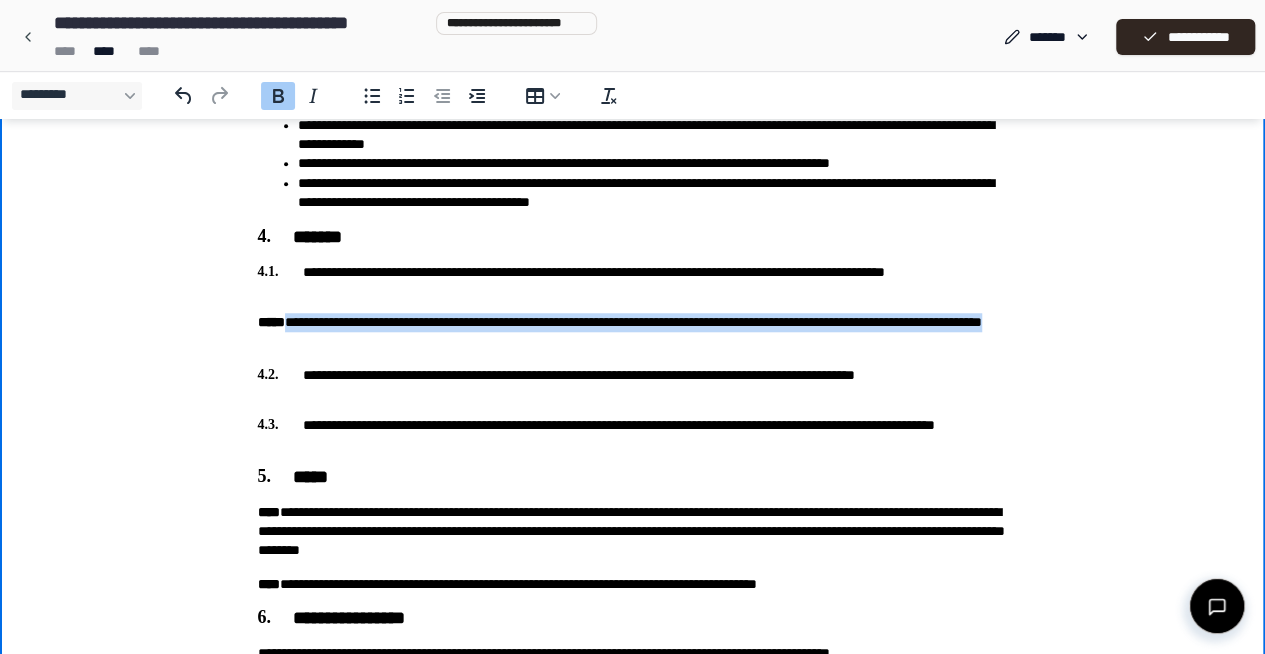 drag, startPoint x: 394, startPoint y: 346, endPoint x: 290, endPoint y: 320, distance: 107.200745 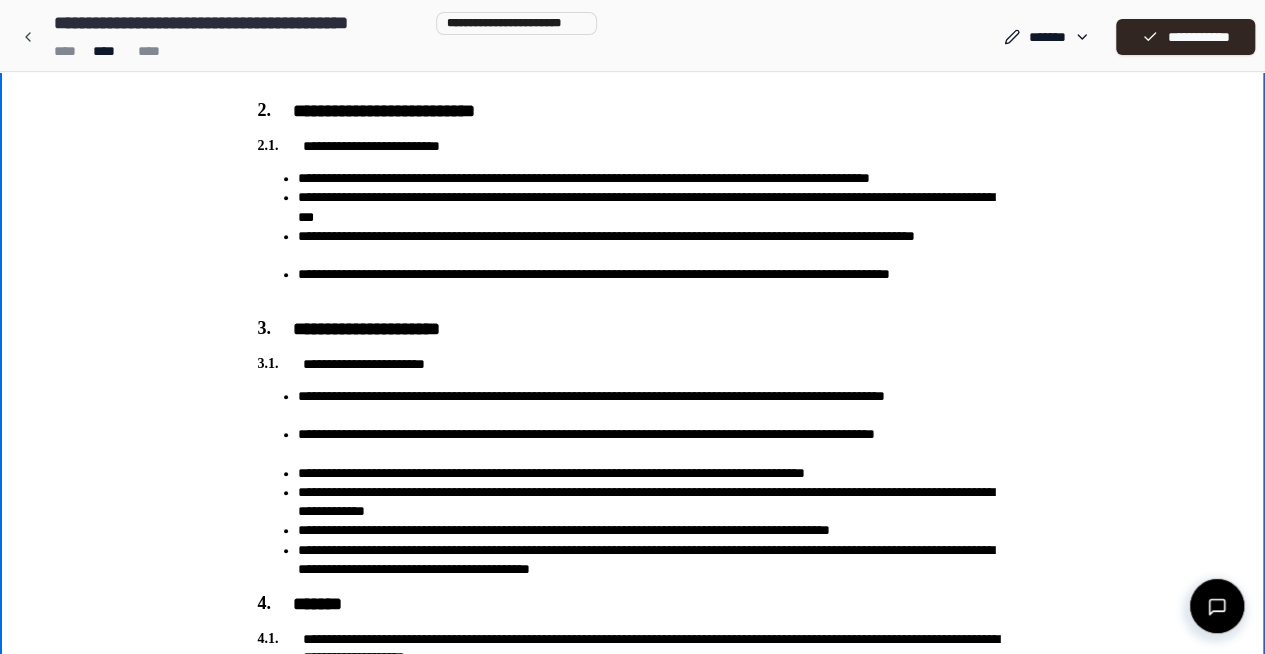 scroll, scrollTop: 0, scrollLeft: 0, axis: both 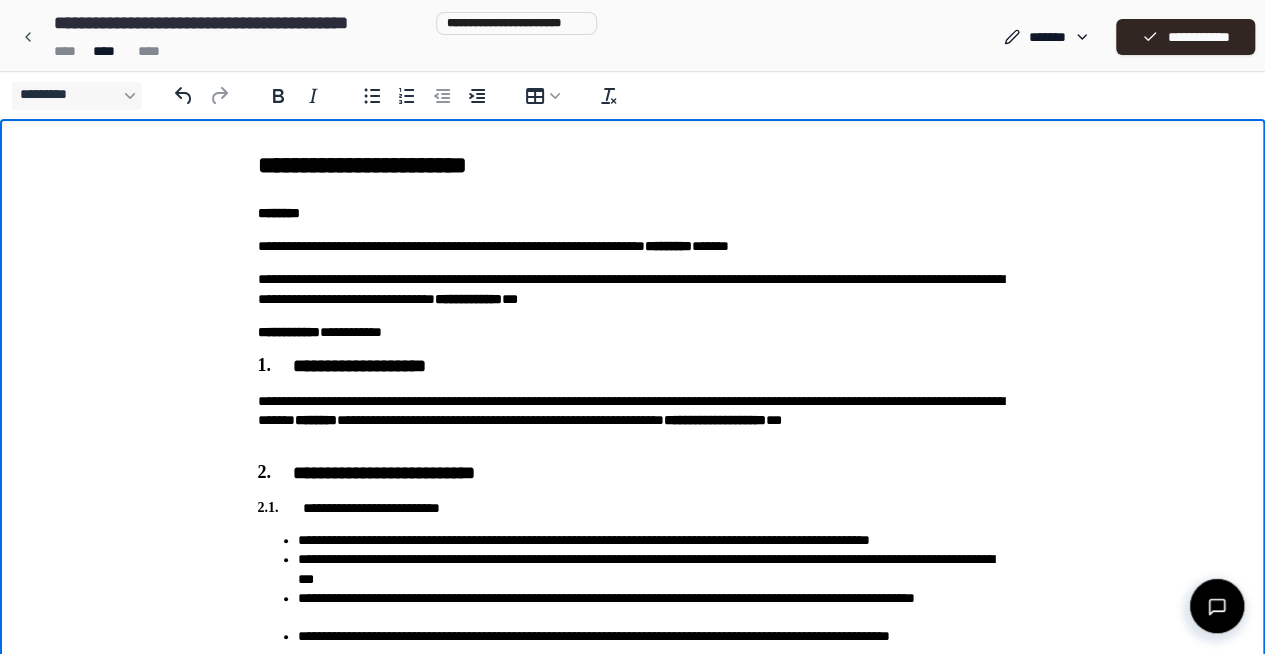 click on "**********" at bounding box center [633, 246] 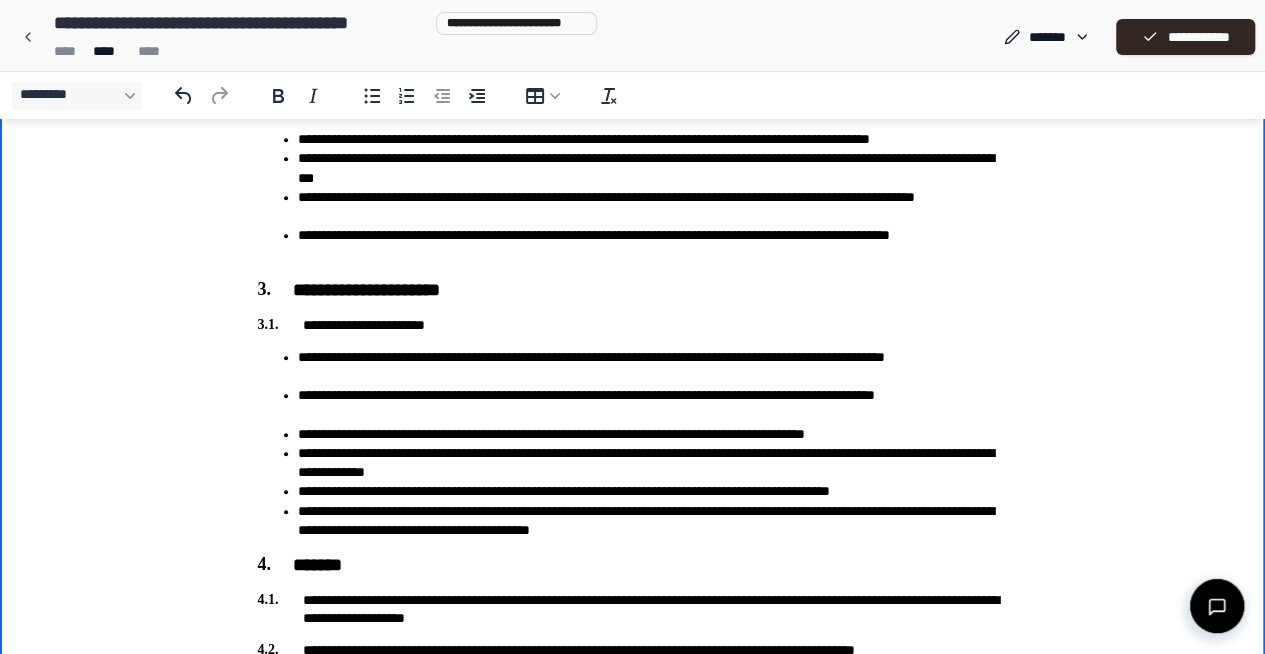 scroll, scrollTop: 0, scrollLeft: 0, axis: both 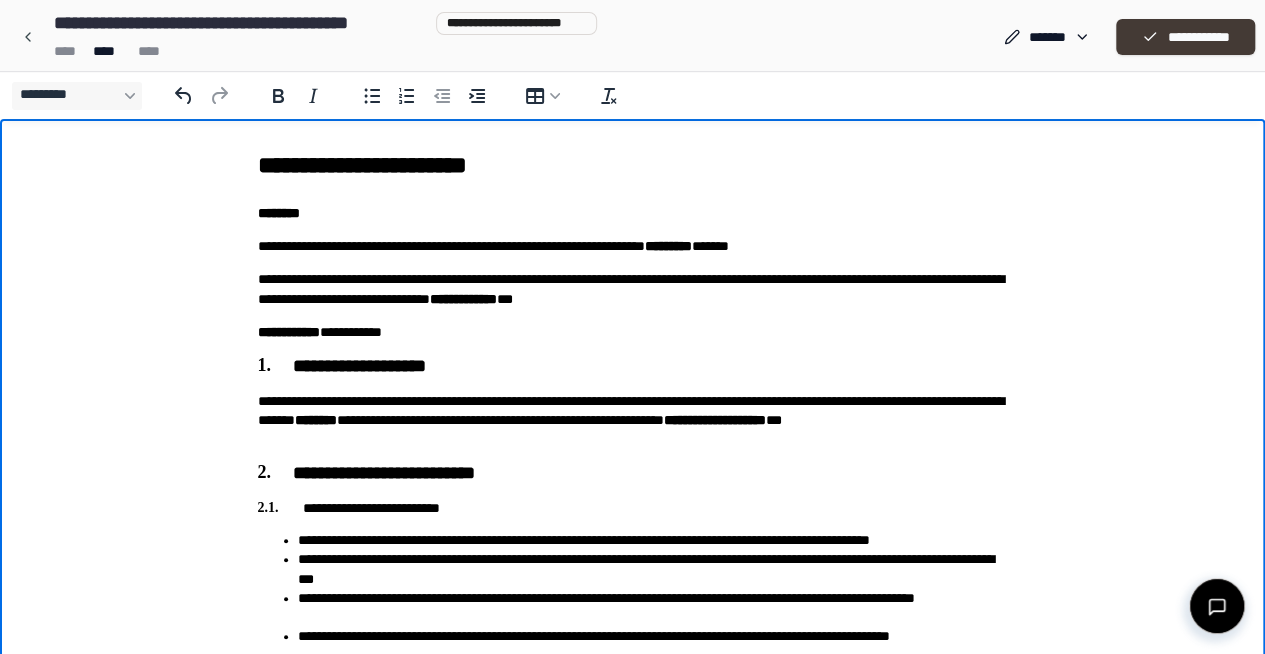 click on "**********" at bounding box center [1185, 37] 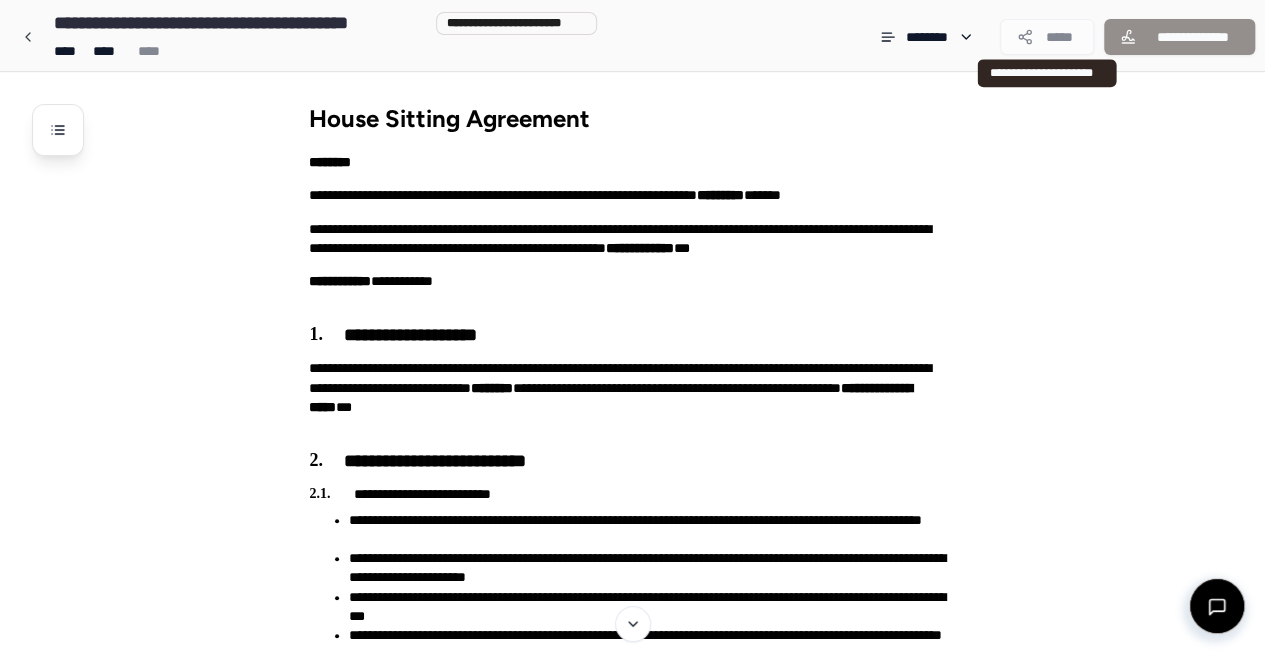 click on "*****" at bounding box center (1047, 37) 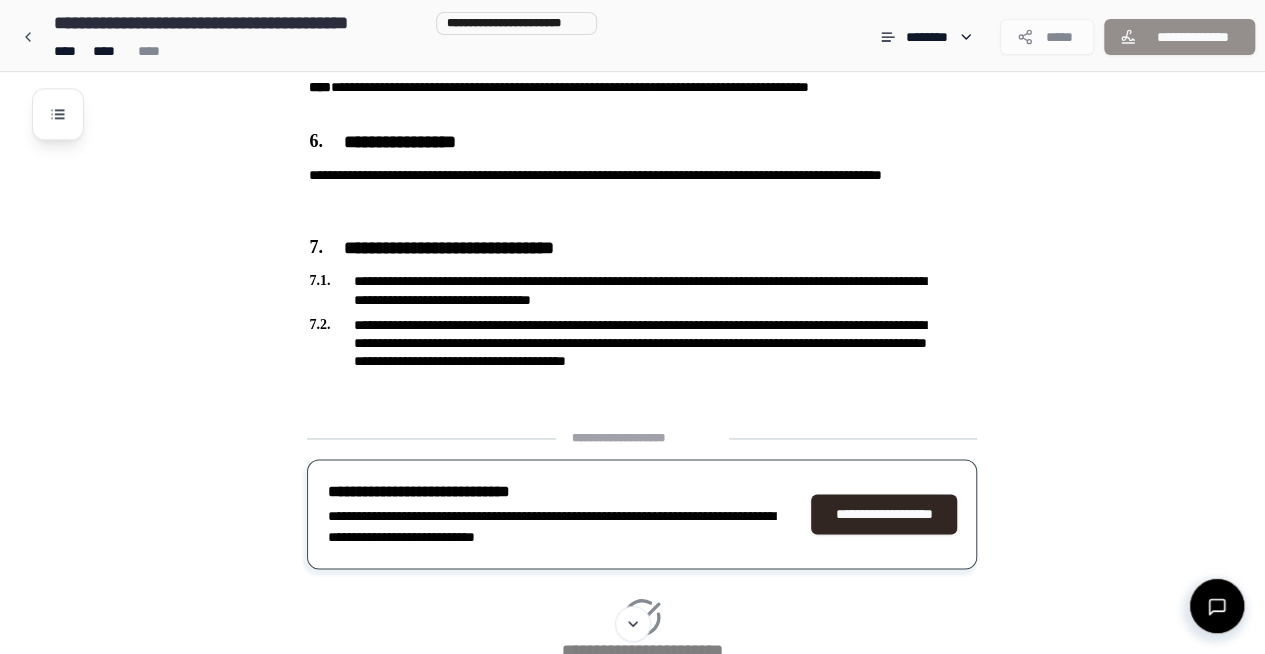 scroll, scrollTop: 1456, scrollLeft: 0, axis: vertical 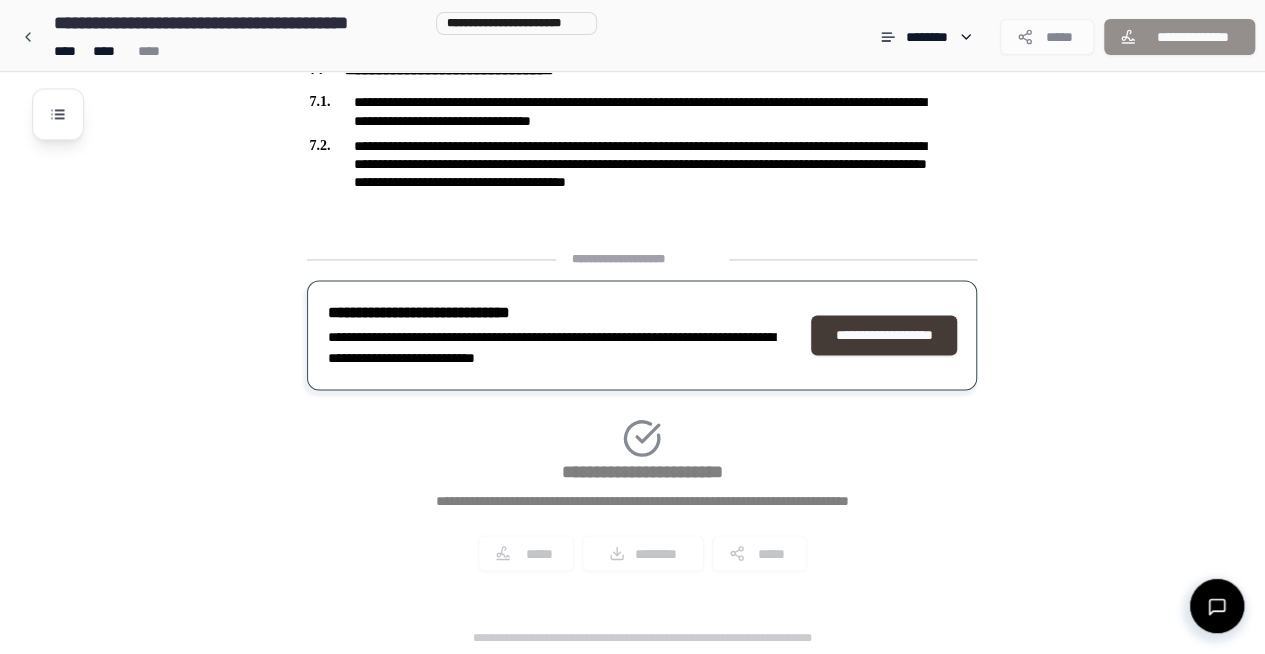 click on "**********" at bounding box center (884, 335) 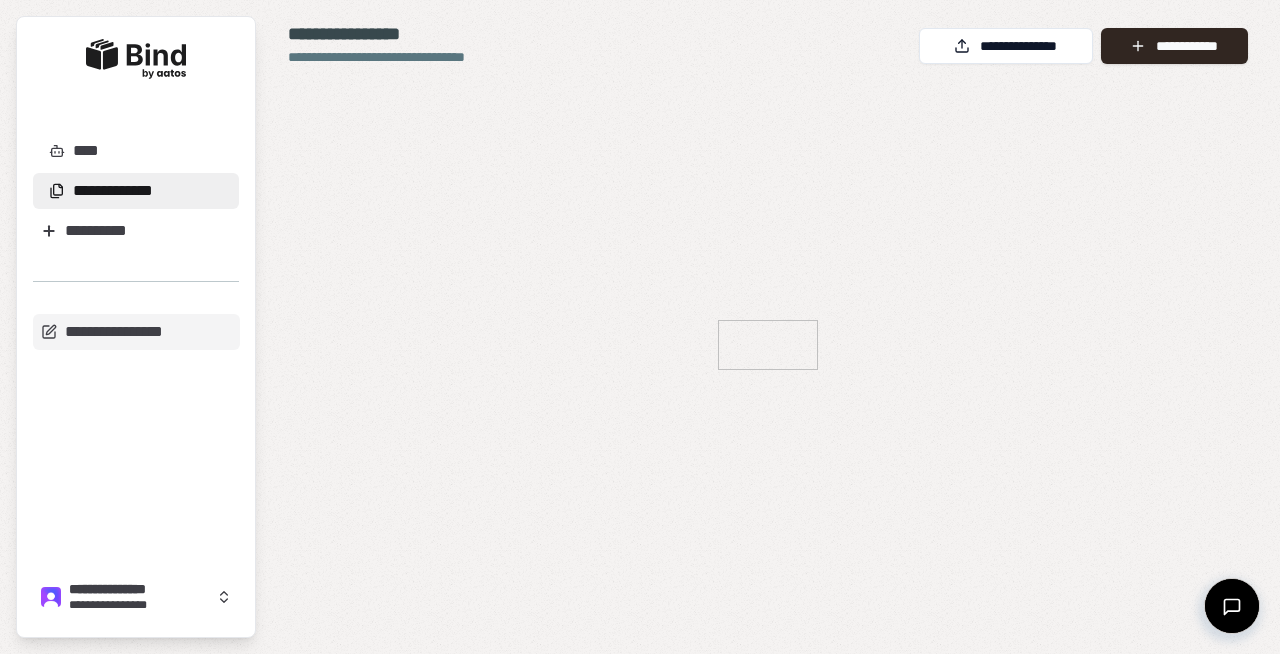 scroll, scrollTop: 0, scrollLeft: 0, axis: both 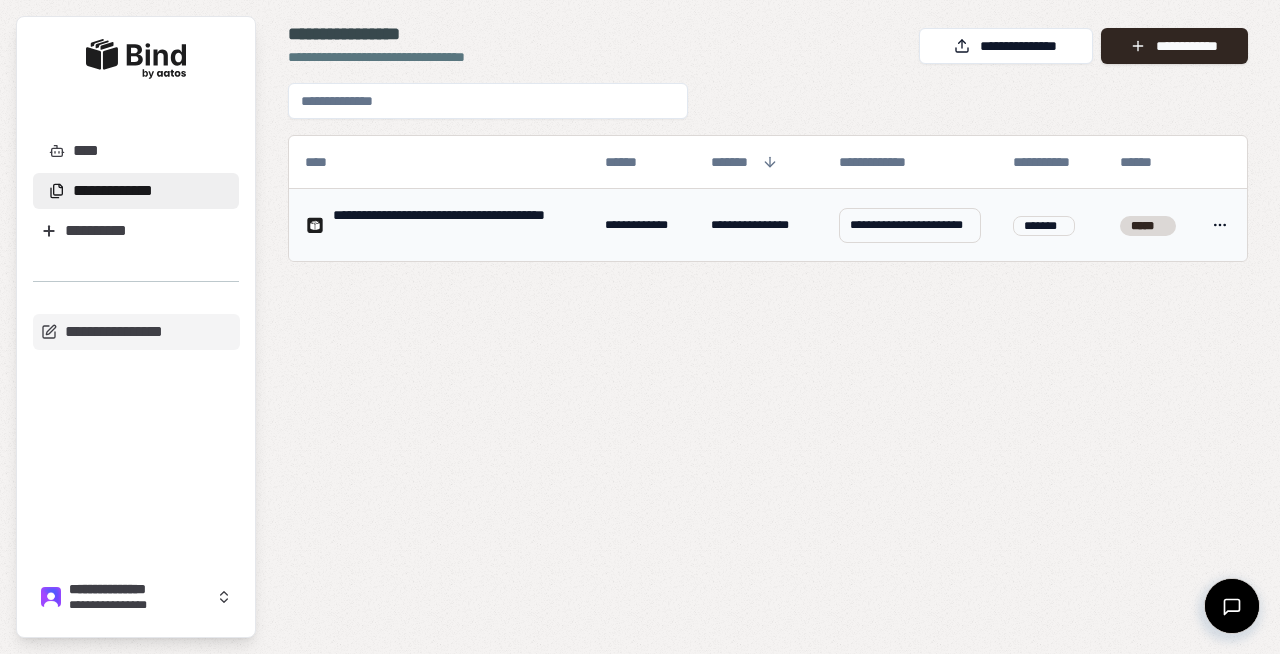 click on "**********" at bounding box center (453, 225) 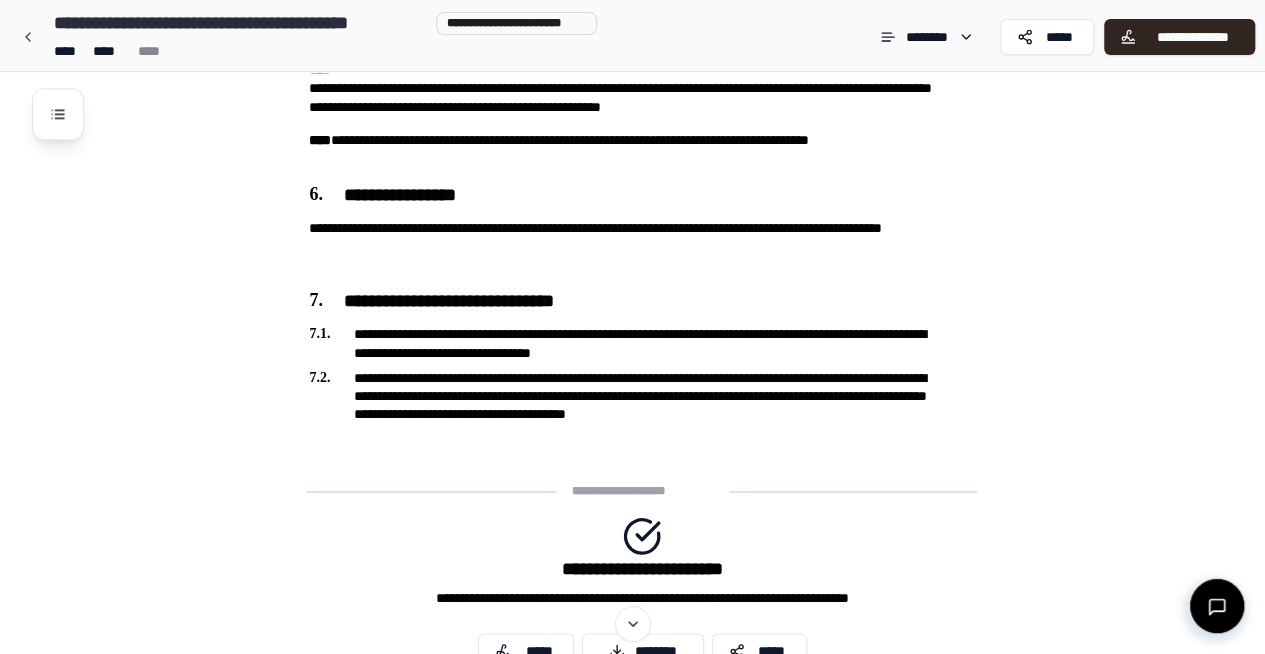 scroll, scrollTop: 1322, scrollLeft: 0, axis: vertical 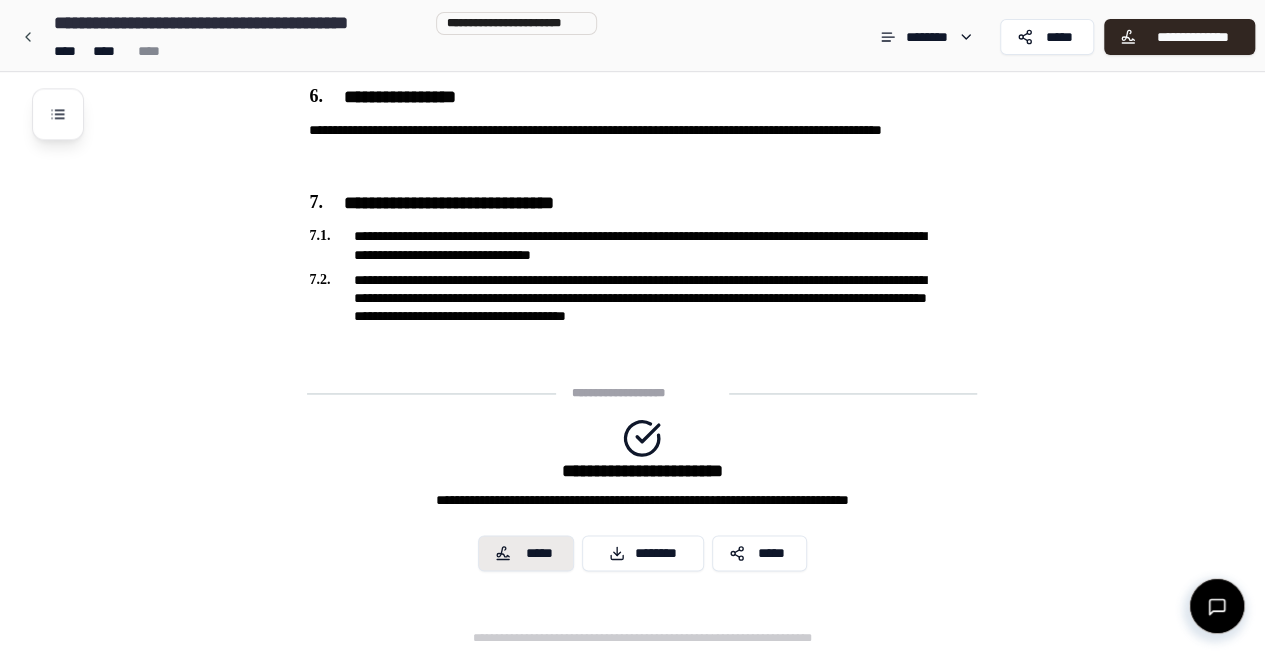 click on "*****" at bounding box center [539, 553] 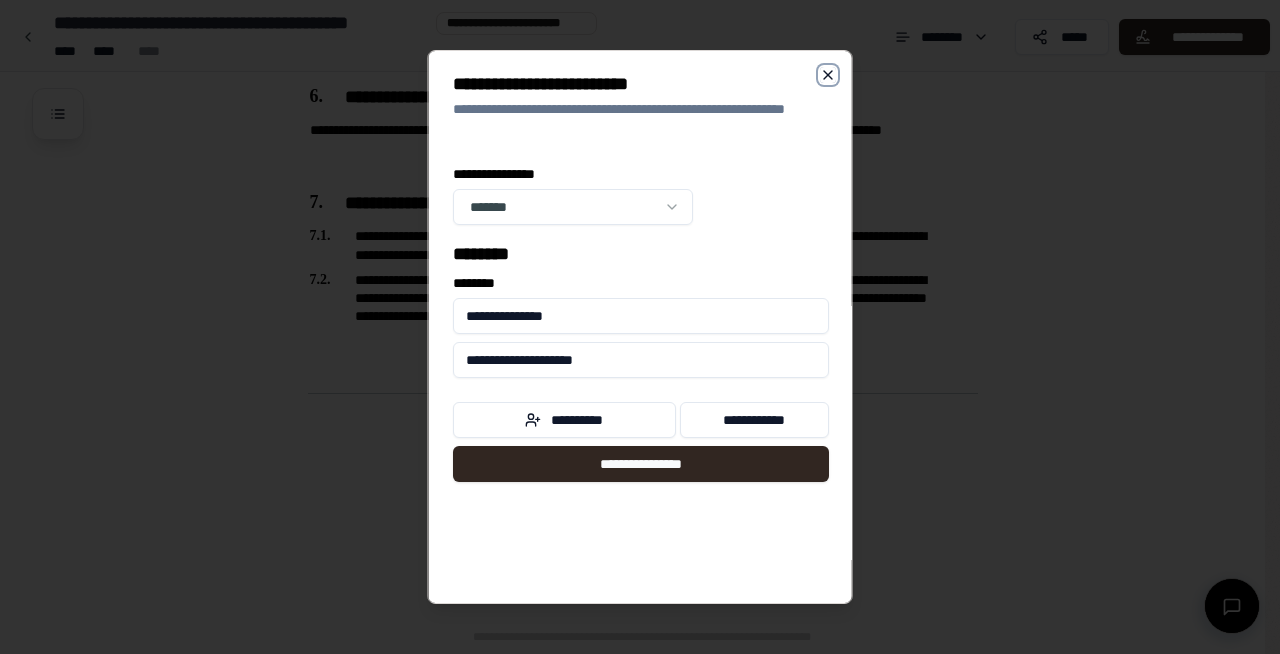 click 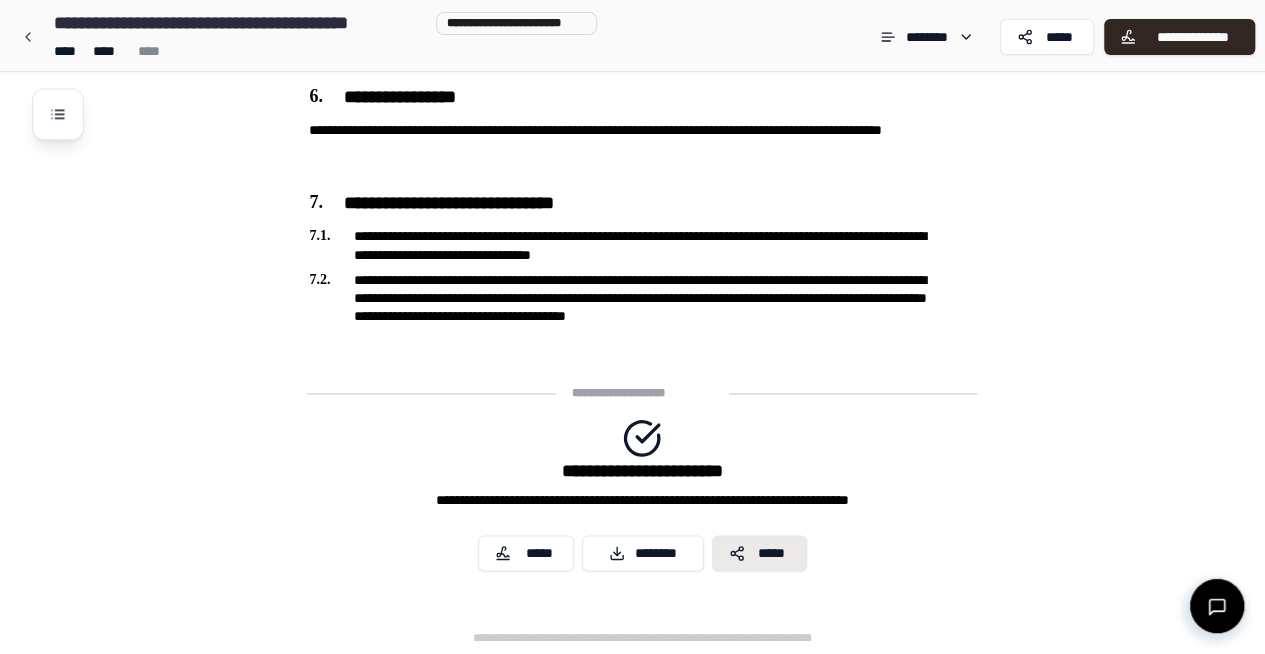 click on "*****" at bounding box center (759, 553) 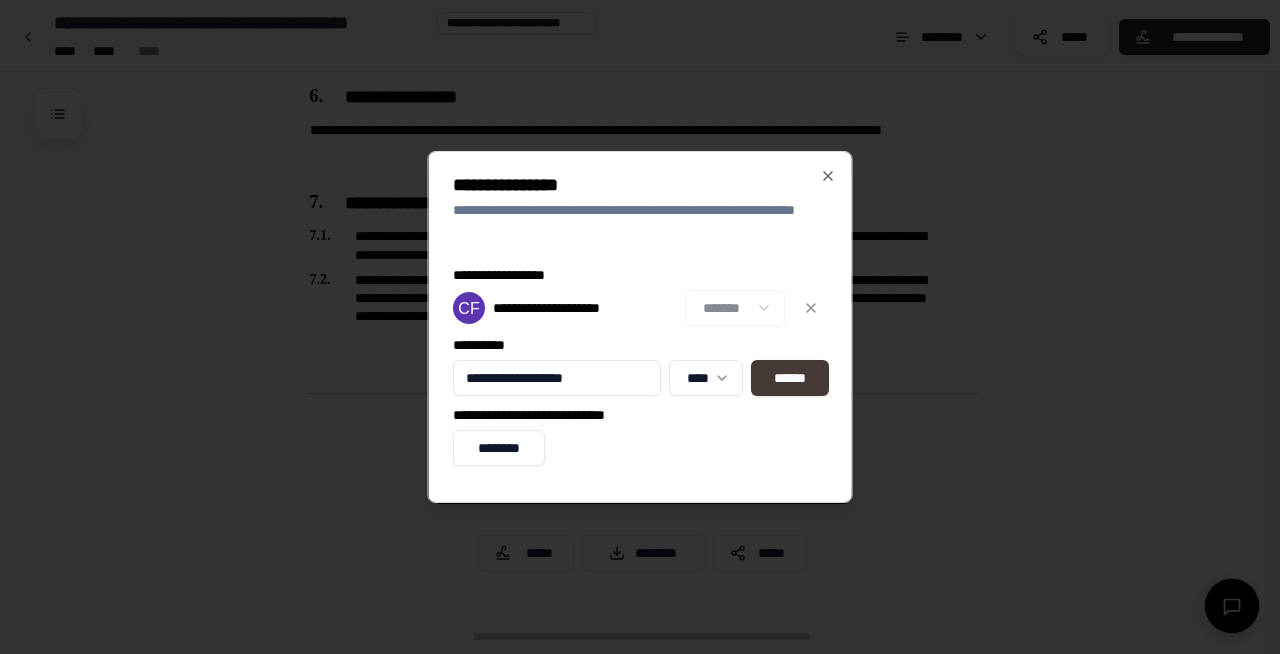 type on "**********" 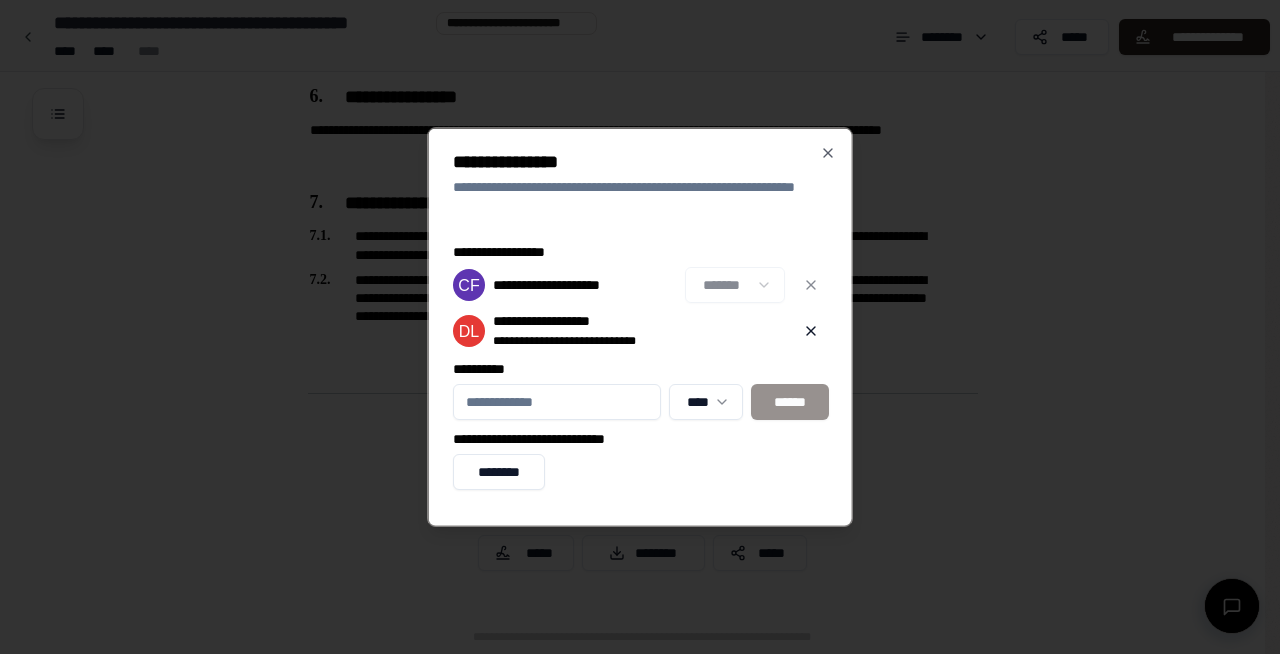 click on "**********" at bounding box center (557, 402) 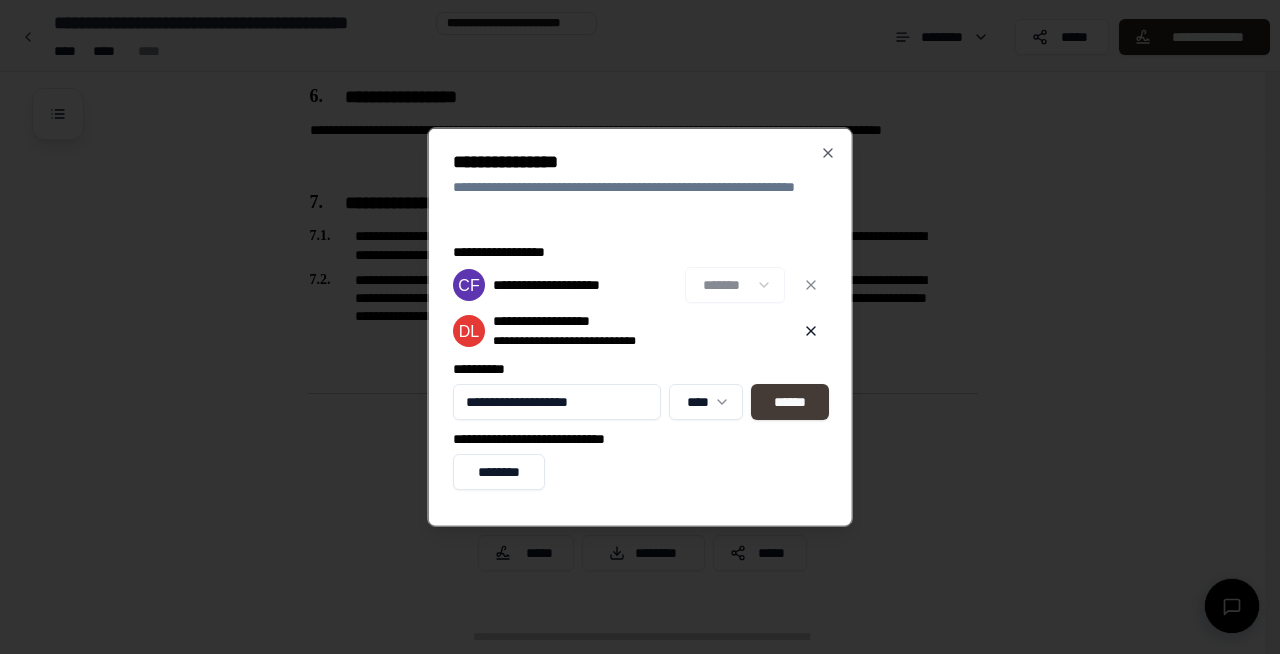 type on "**********" 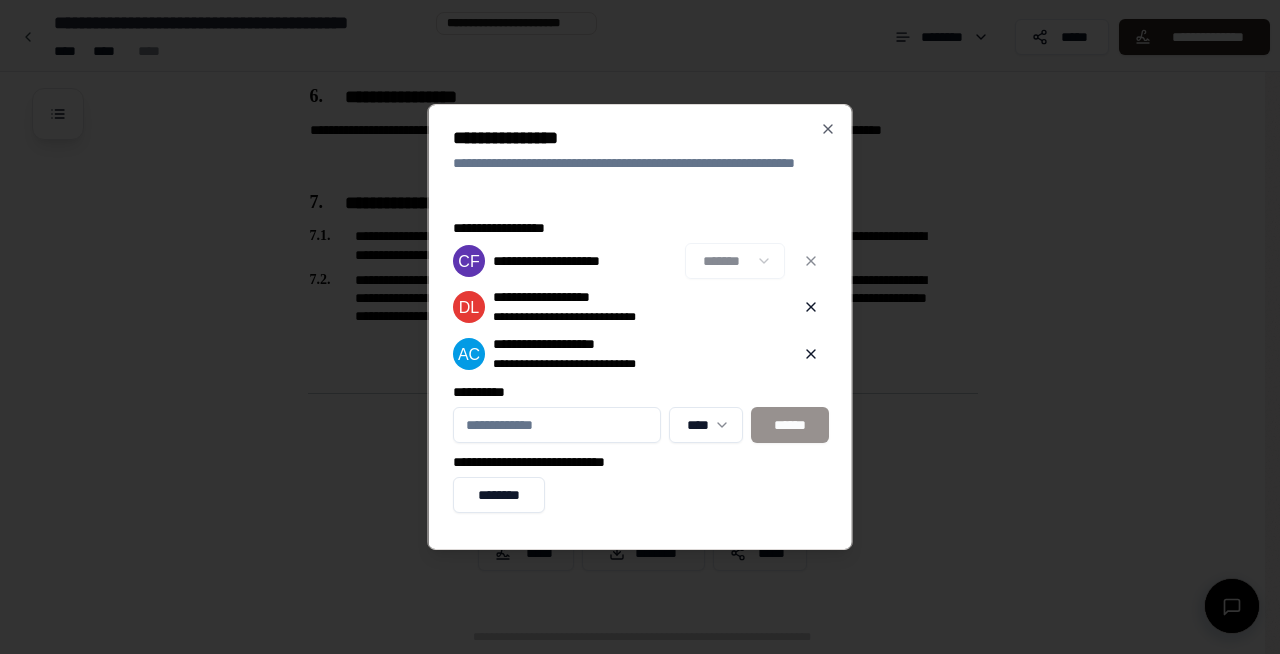 click on "**********" at bounding box center (557, 425) 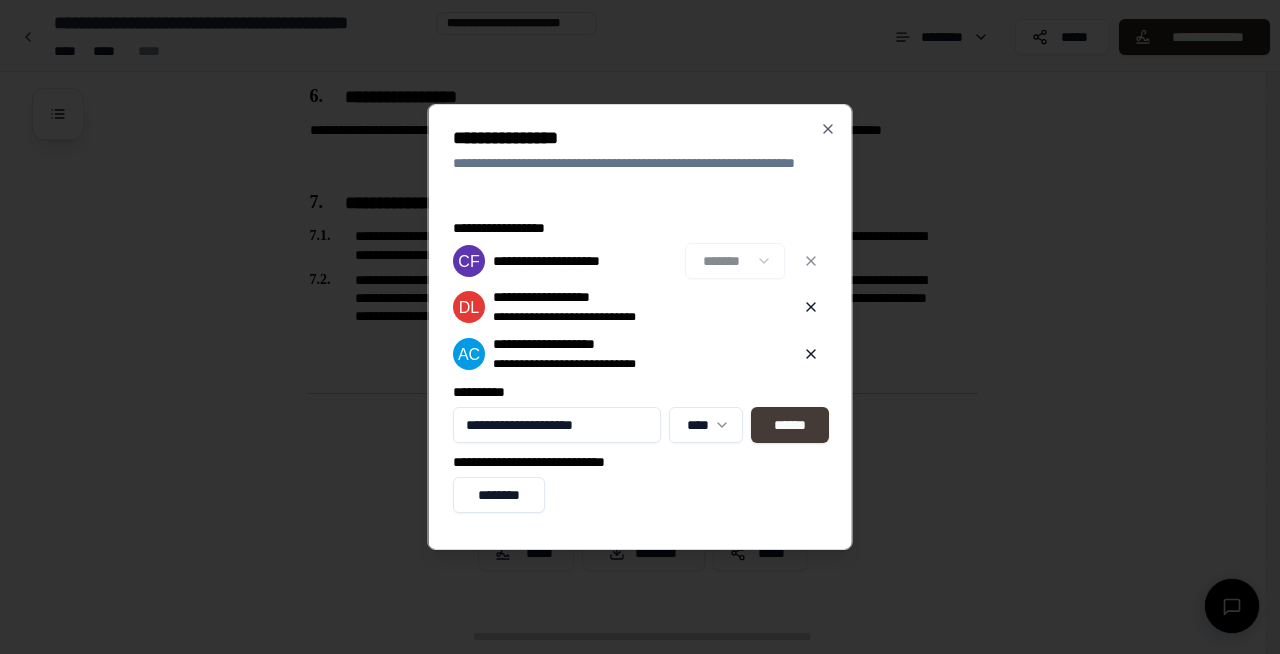 type on "**********" 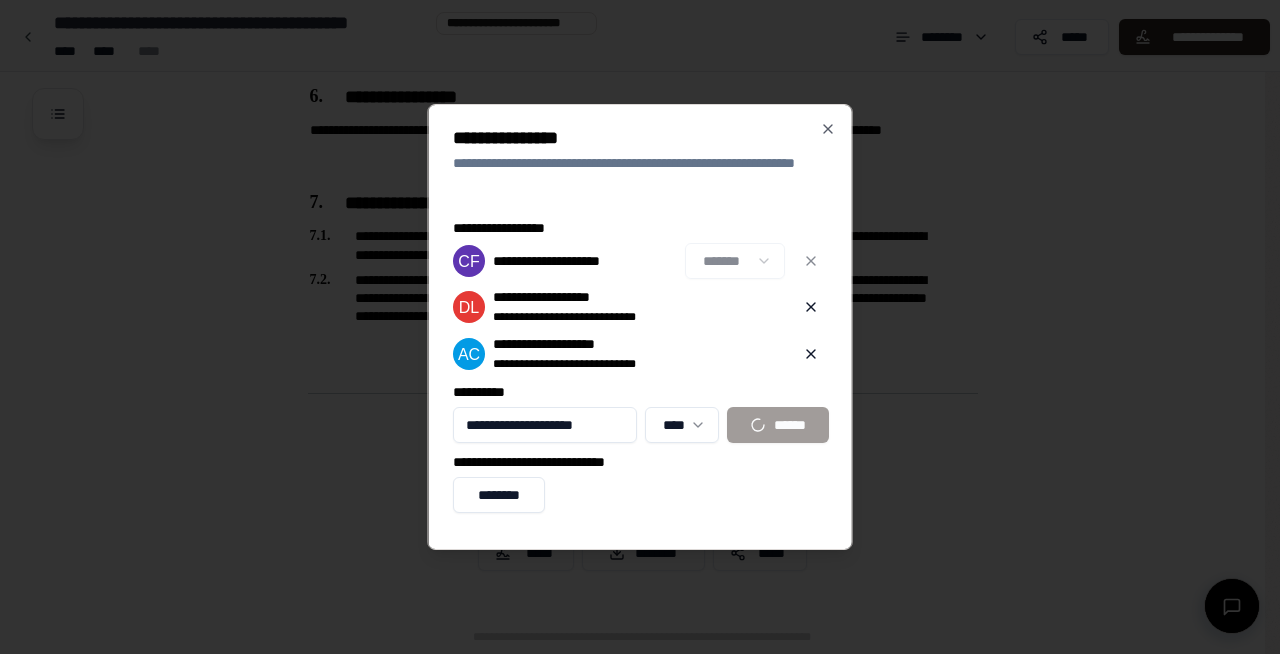 type 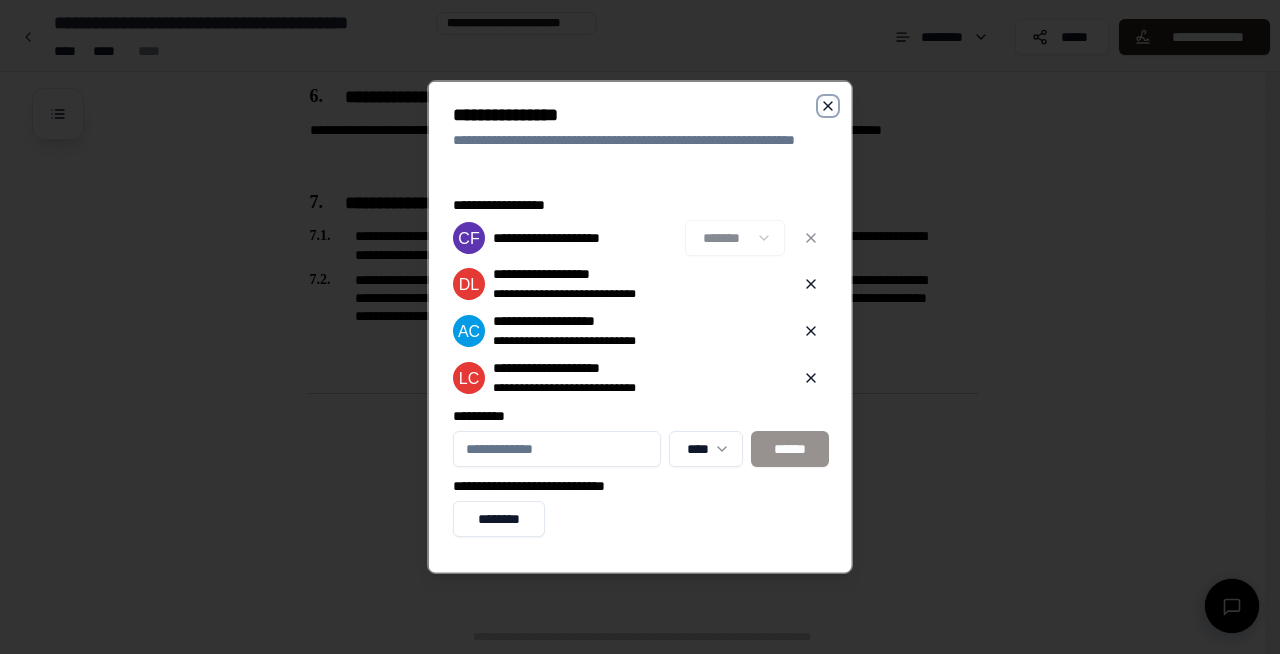click 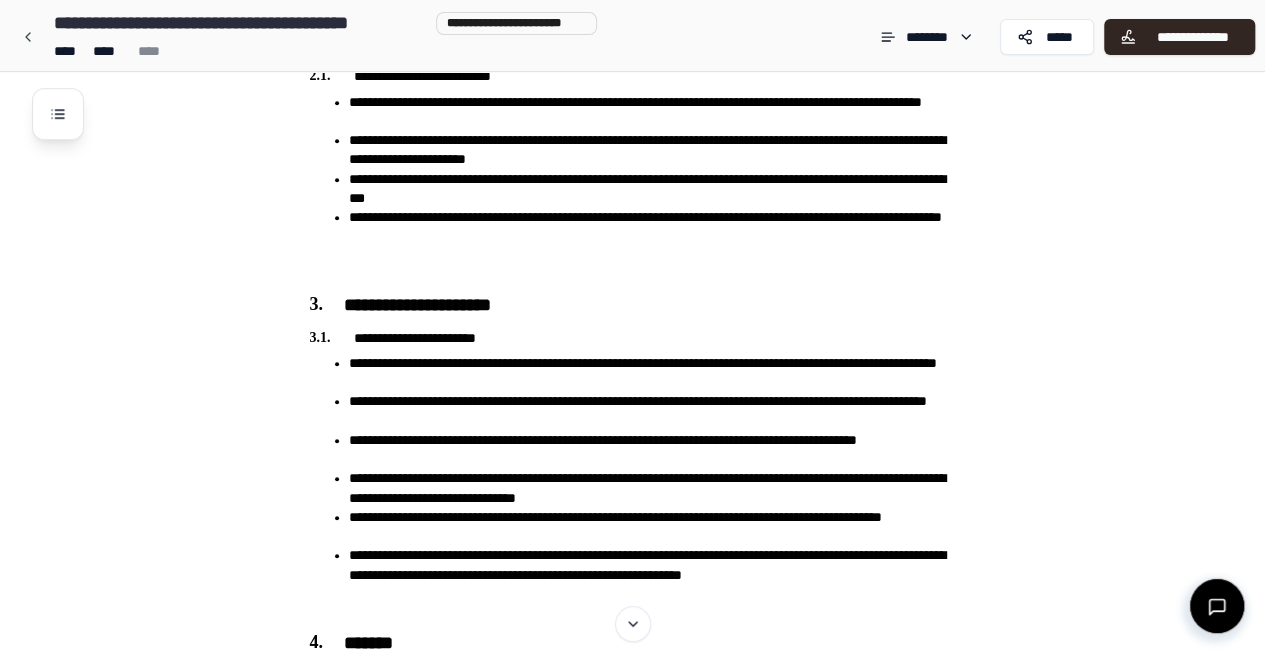 scroll, scrollTop: 419, scrollLeft: 0, axis: vertical 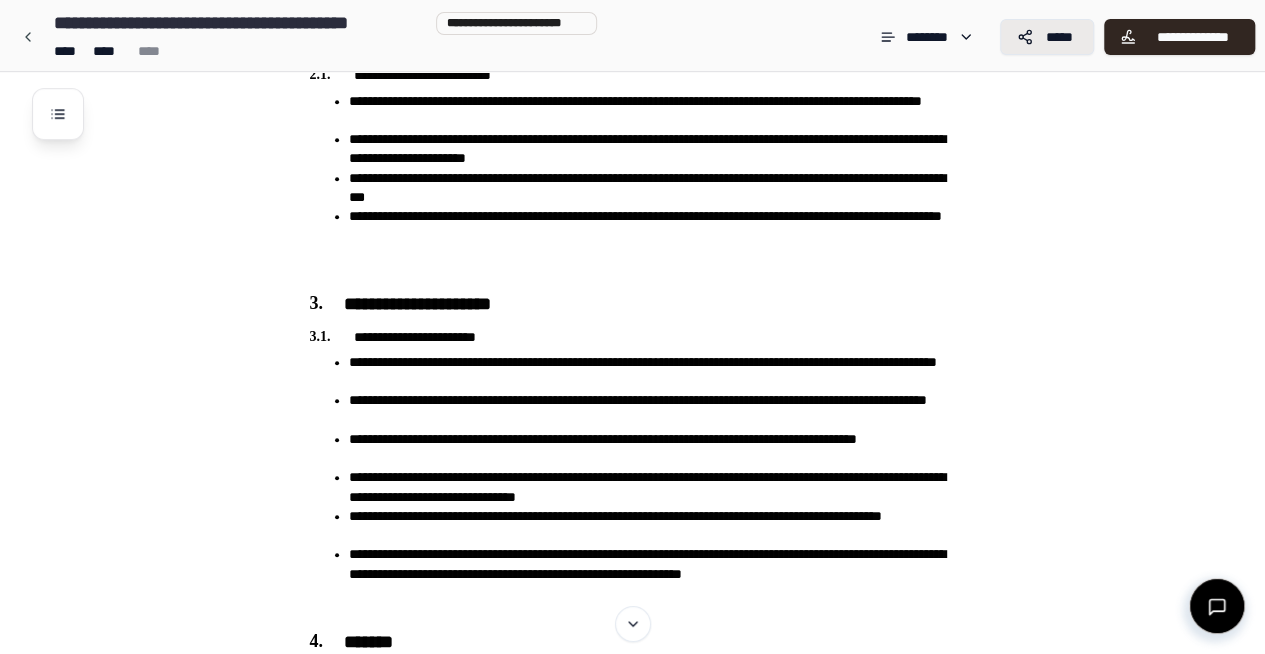 click on "*****" at bounding box center [1047, 37] 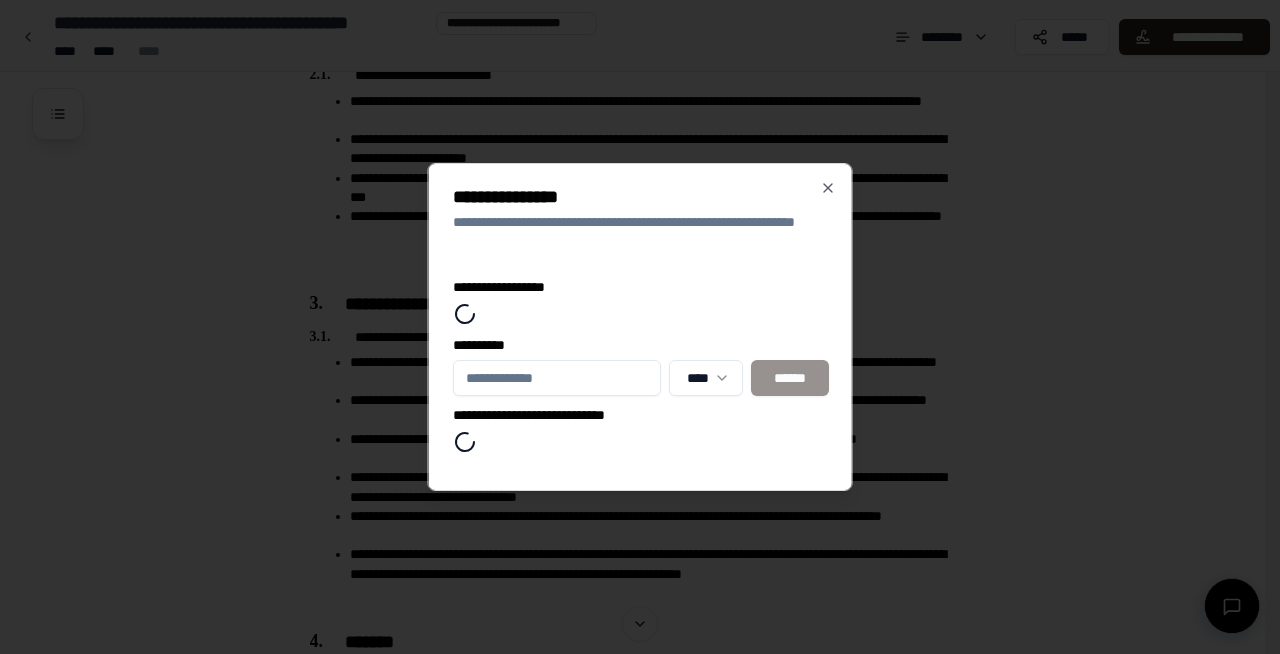 click on "[FIRST] [LAST] [STREET] [CITY], [STATE] [ZIP]" at bounding box center (632, 569) 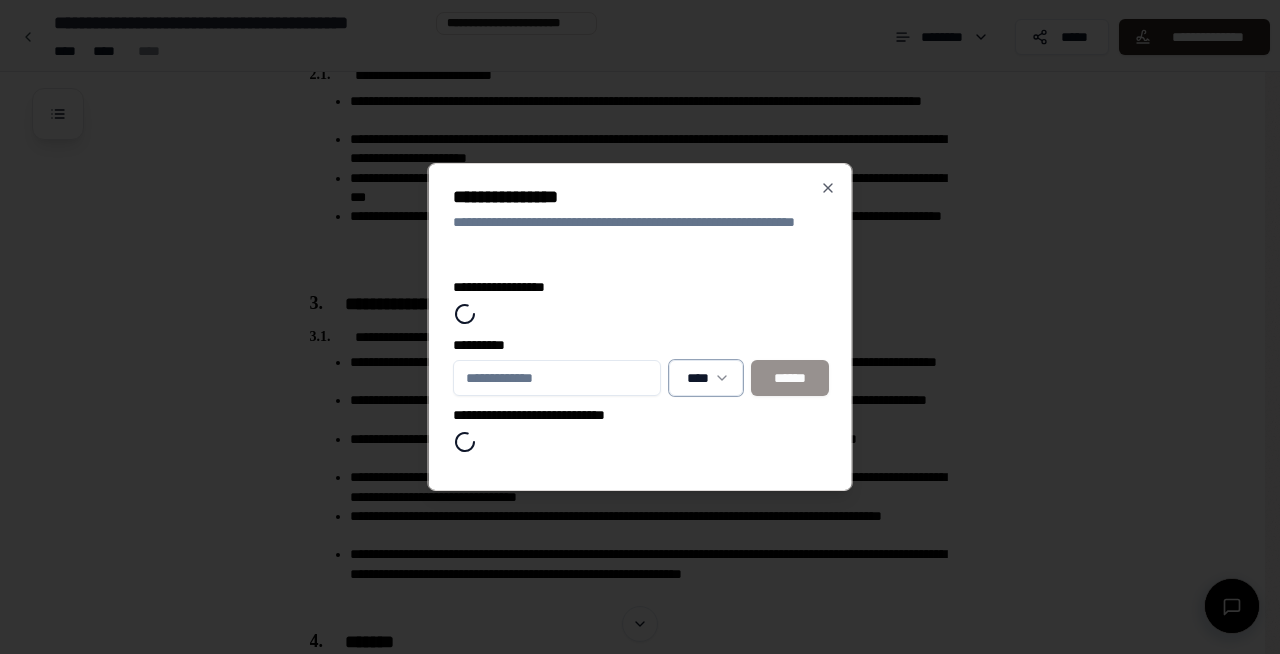 click on "[FIRST] [LAST] [STREET] [CITY], [STATE] [ZIP]" at bounding box center (632, 569) 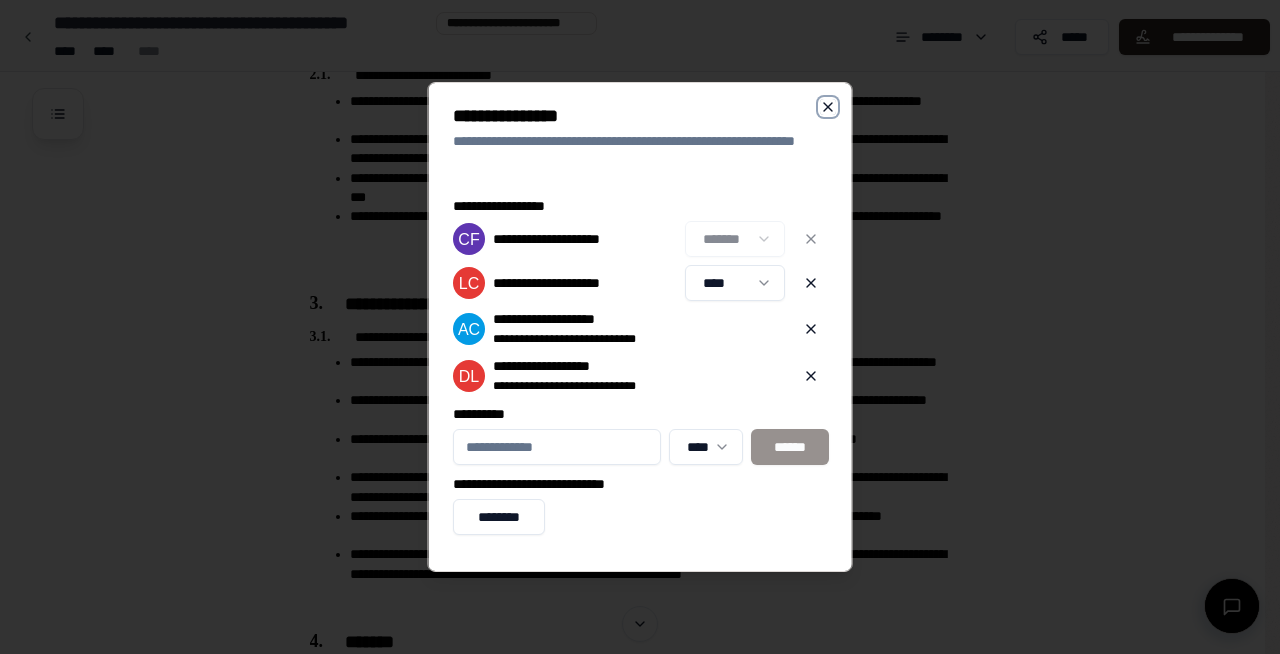 click 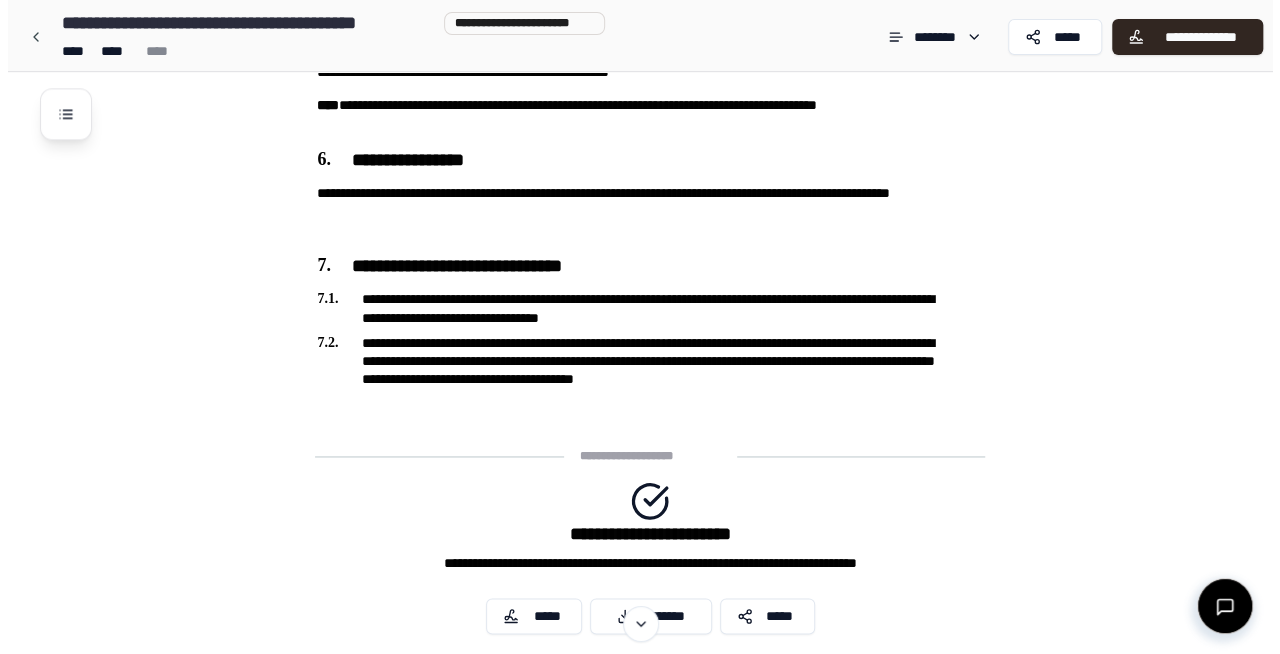 scroll, scrollTop: 1322, scrollLeft: 0, axis: vertical 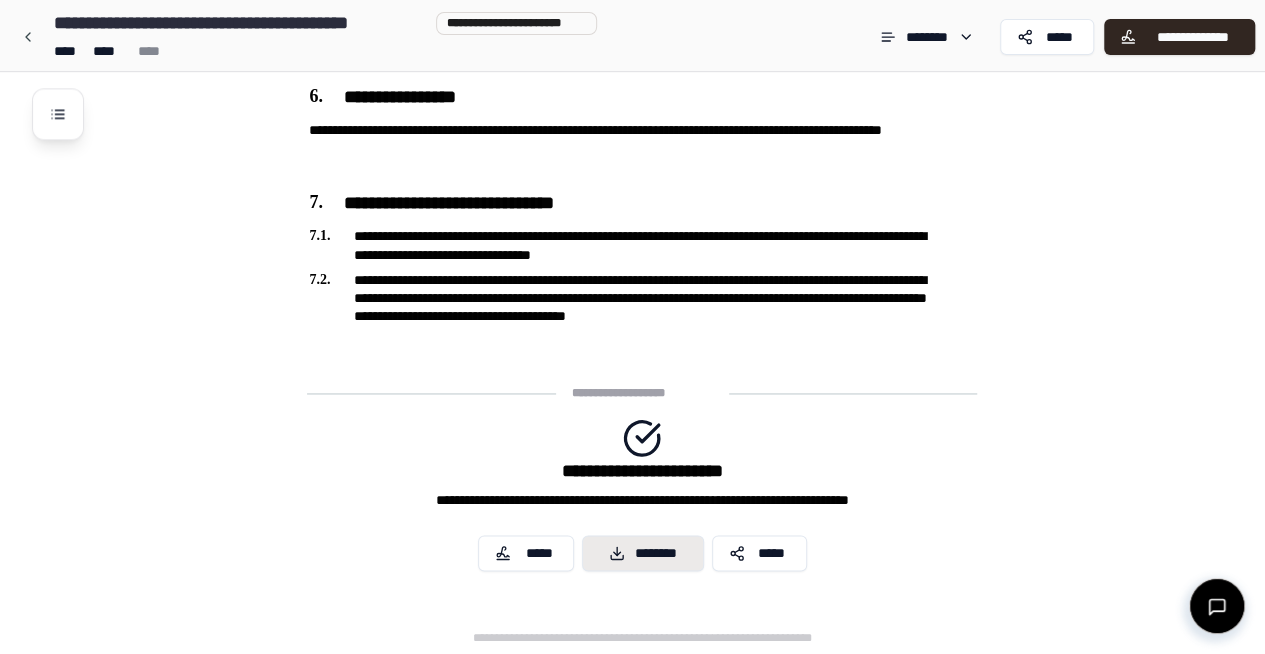 click on "********" at bounding box center [643, 553] 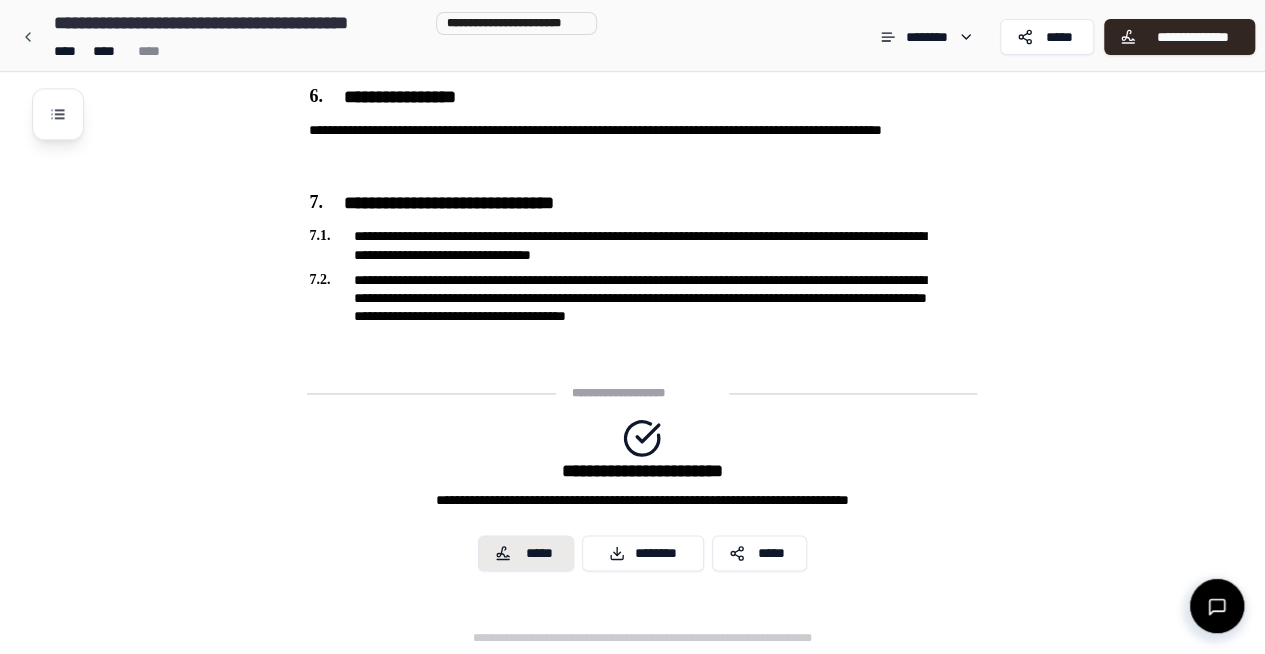 click on "*****" at bounding box center [526, 553] 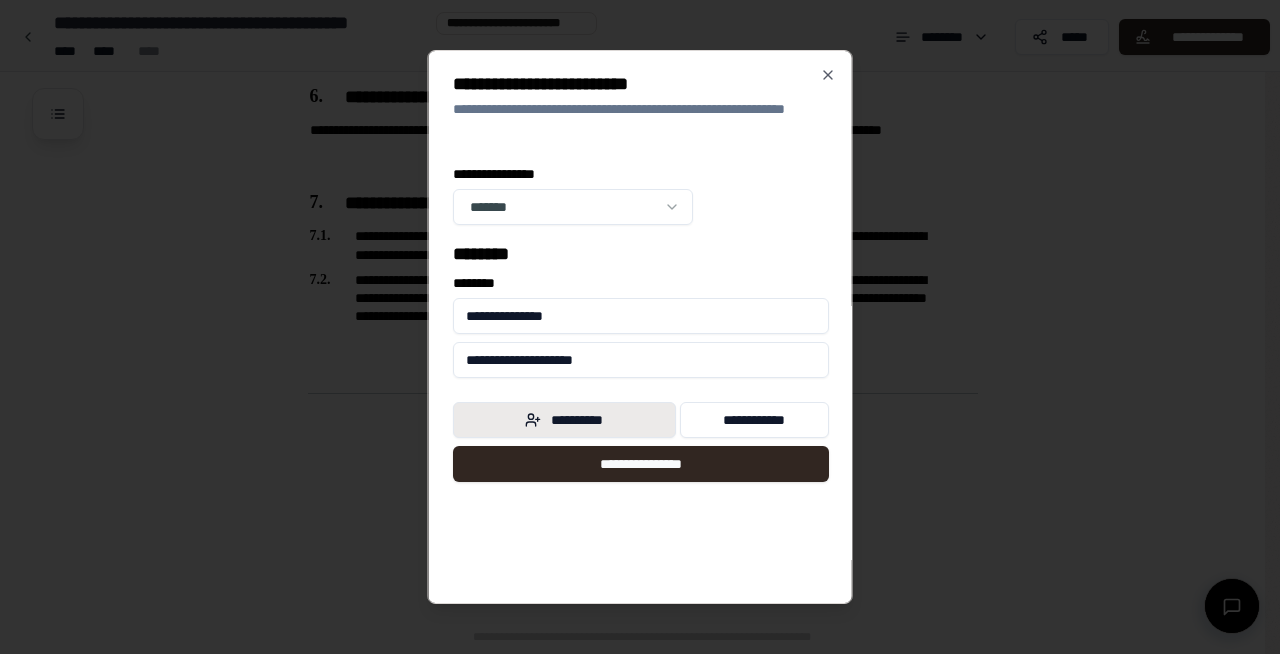 click on "**********" at bounding box center (564, 420) 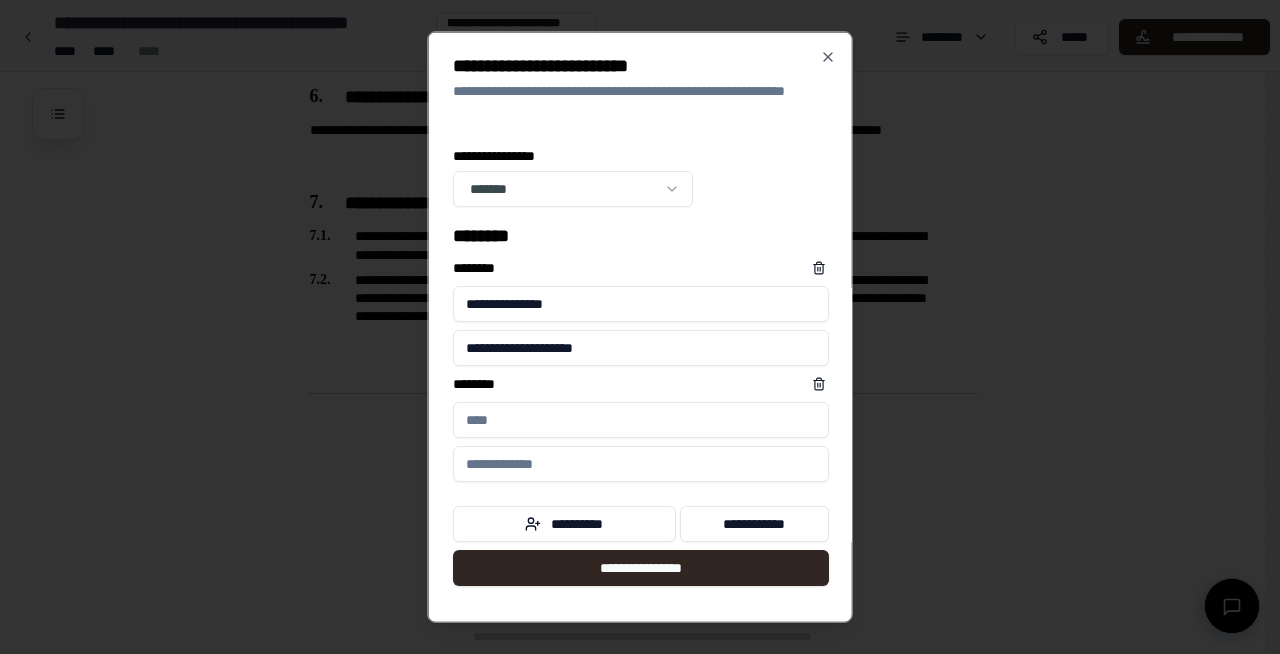 click on "******   *" at bounding box center [641, 420] 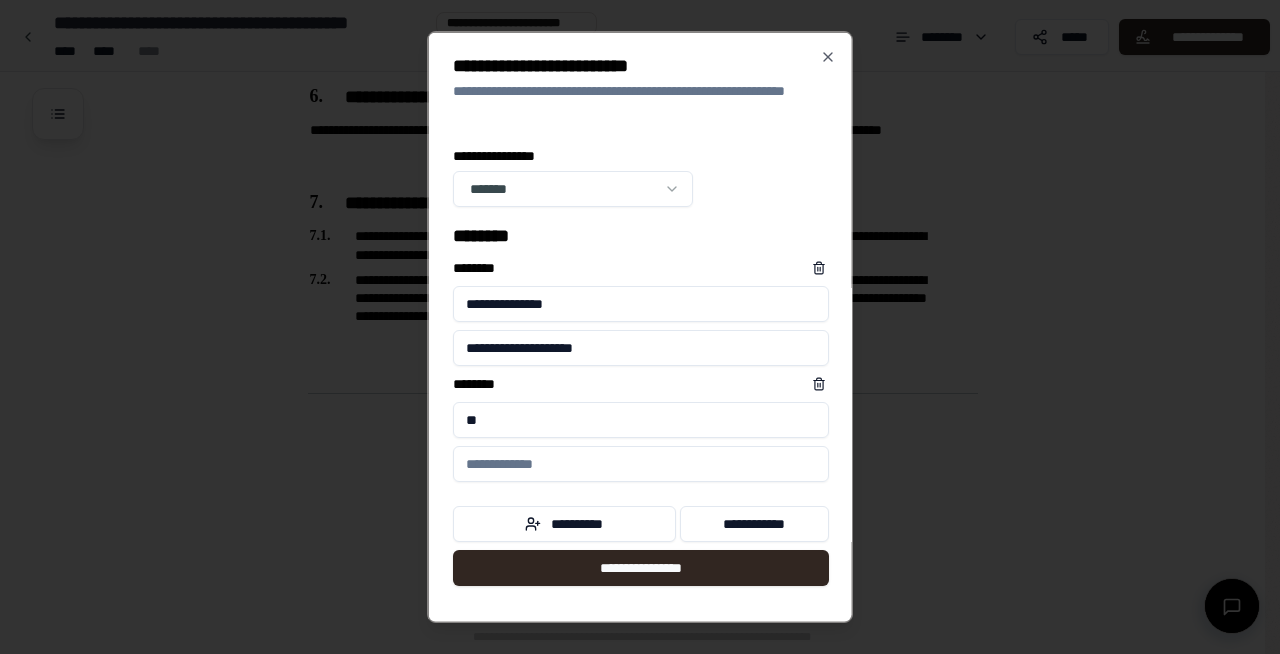 type on "*" 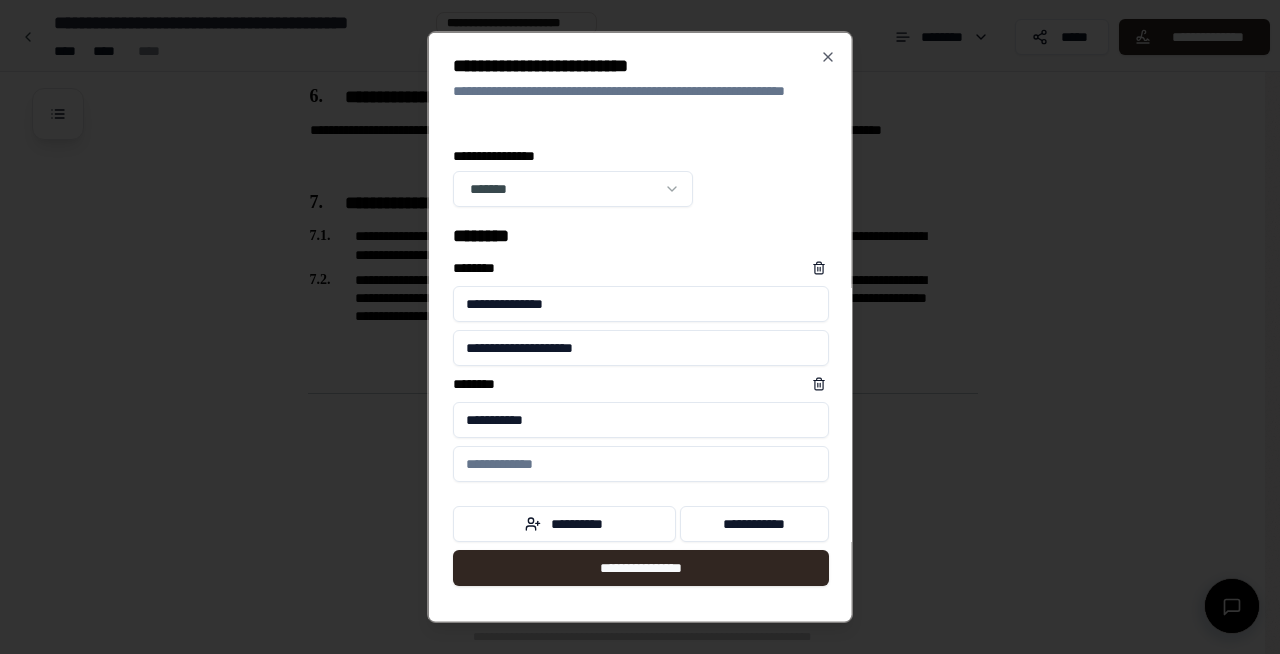 type on "**********" 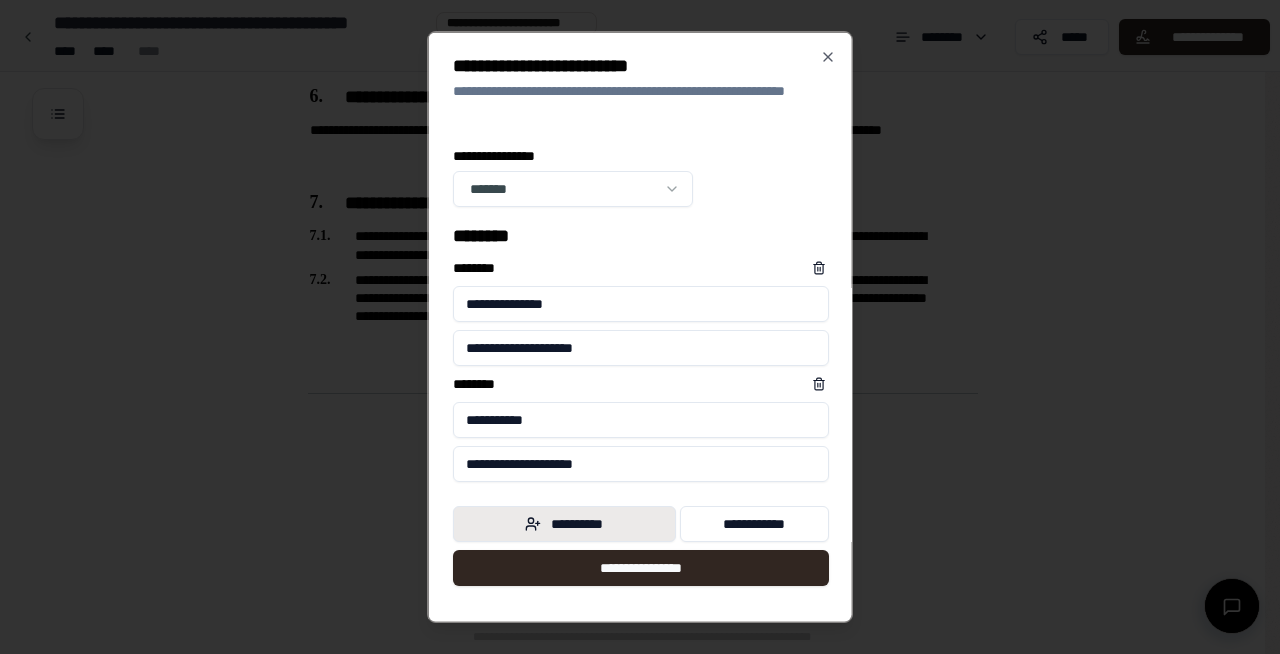 type on "**********" 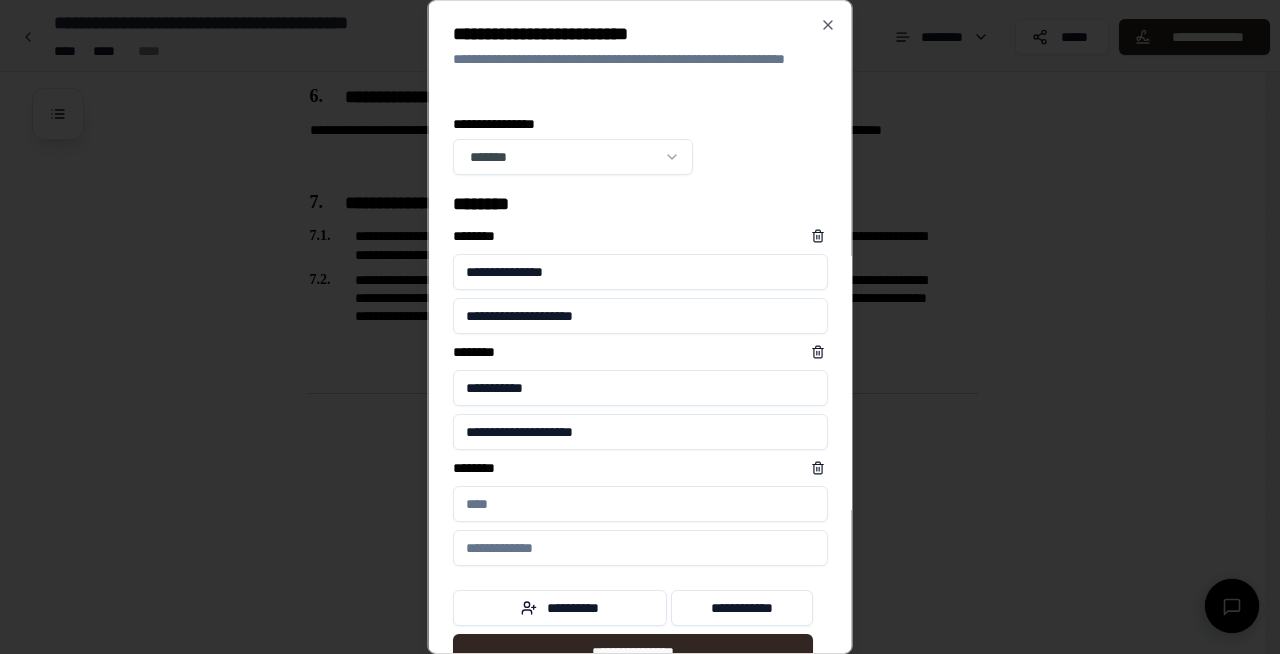 click on "******   *" at bounding box center (640, 504) 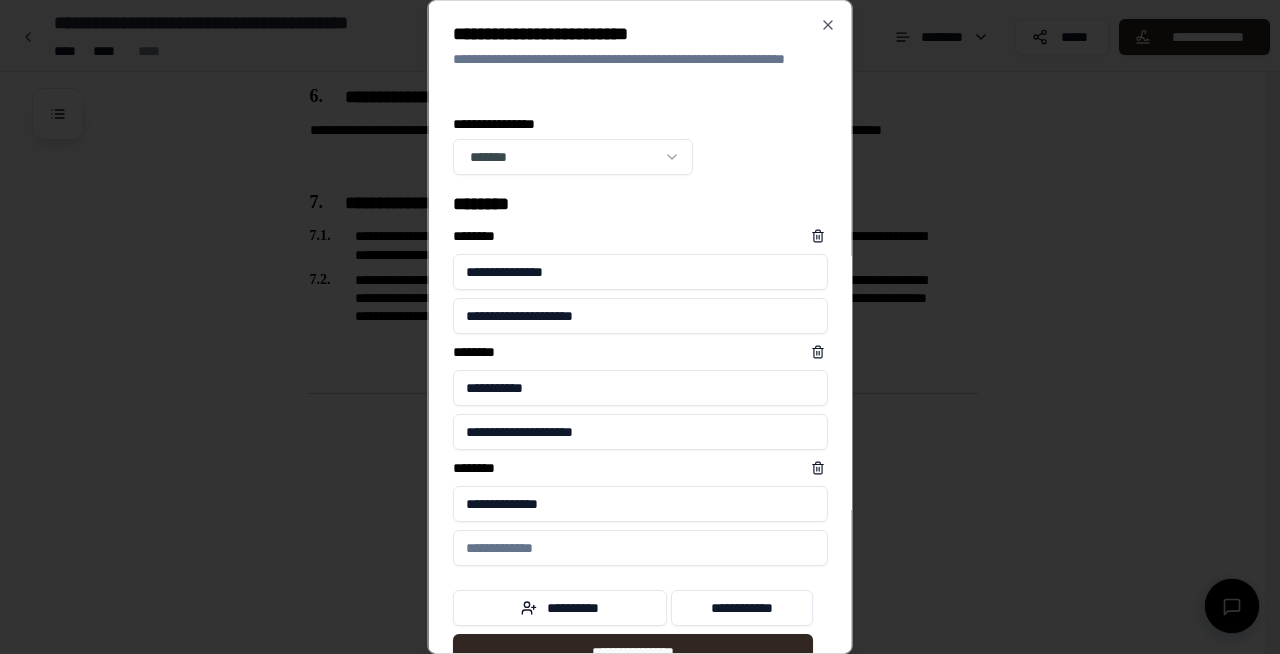 type on "**********" 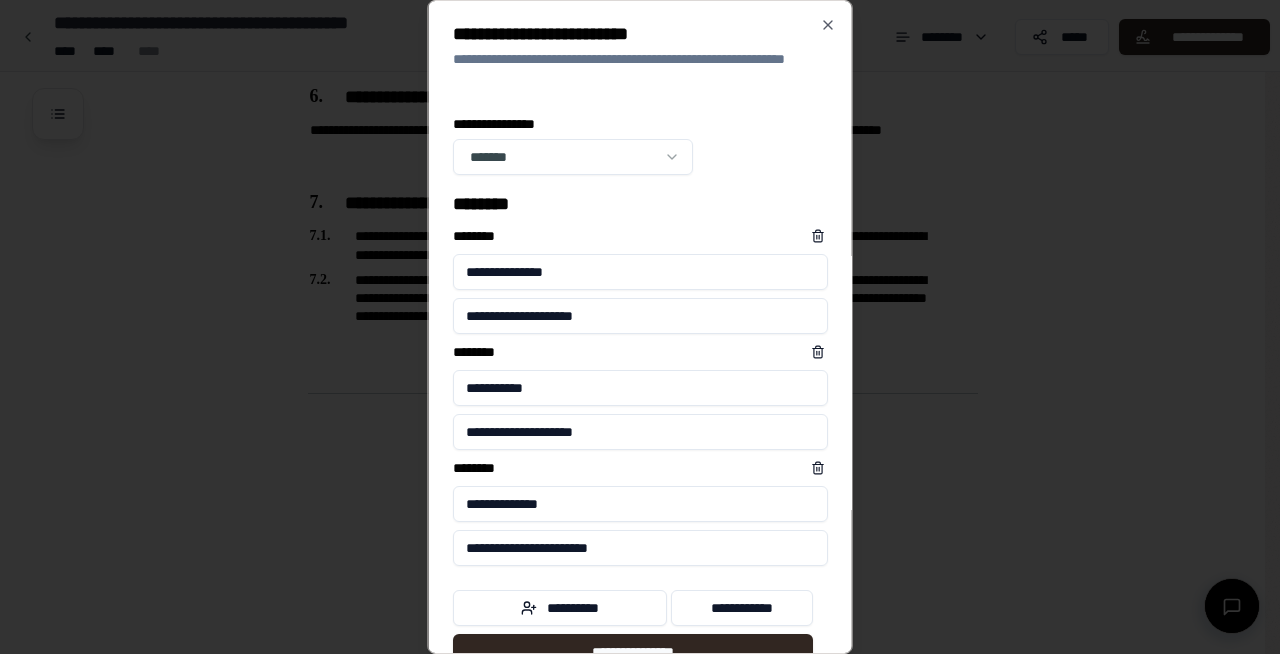 scroll, scrollTop: 52, scrollLeft: 0, axis: vertical 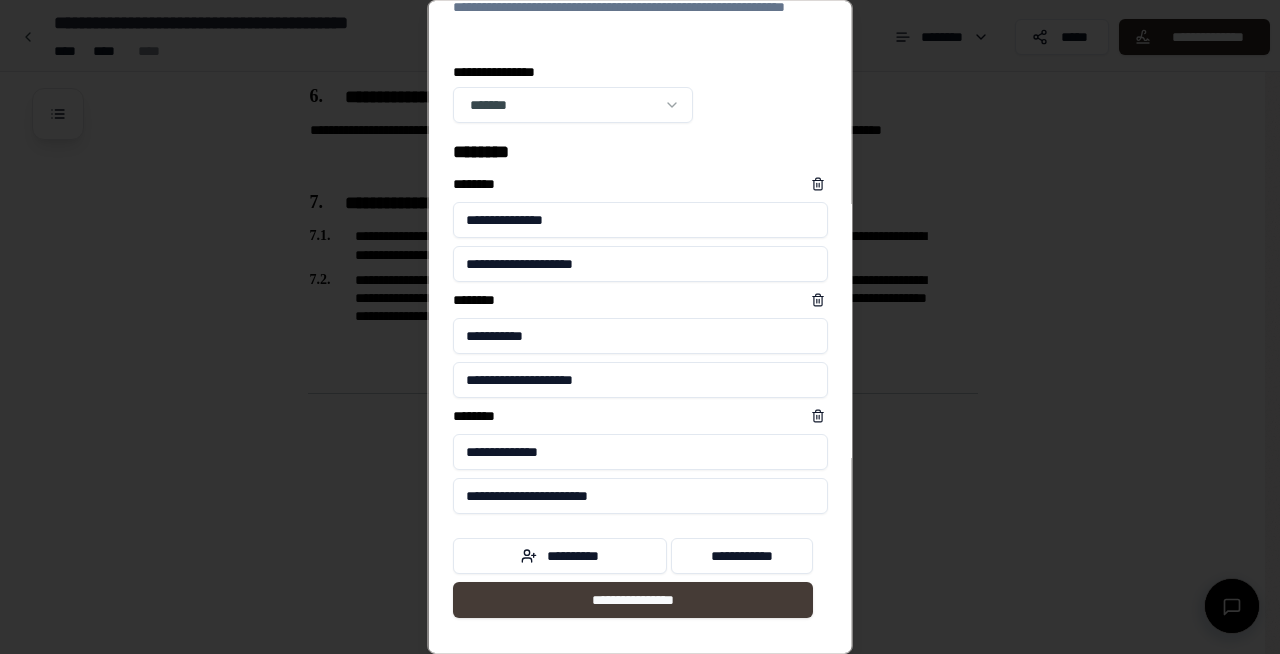 type on "**********" 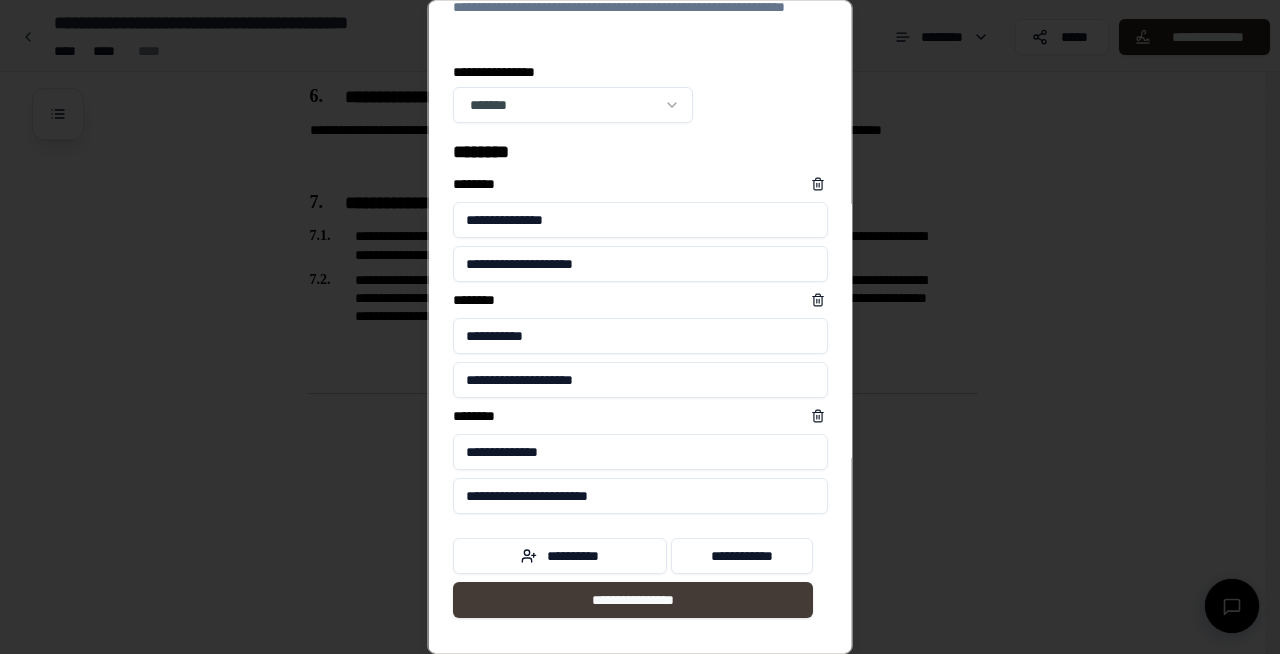 click on "**********" at bounding box center [633, 600] 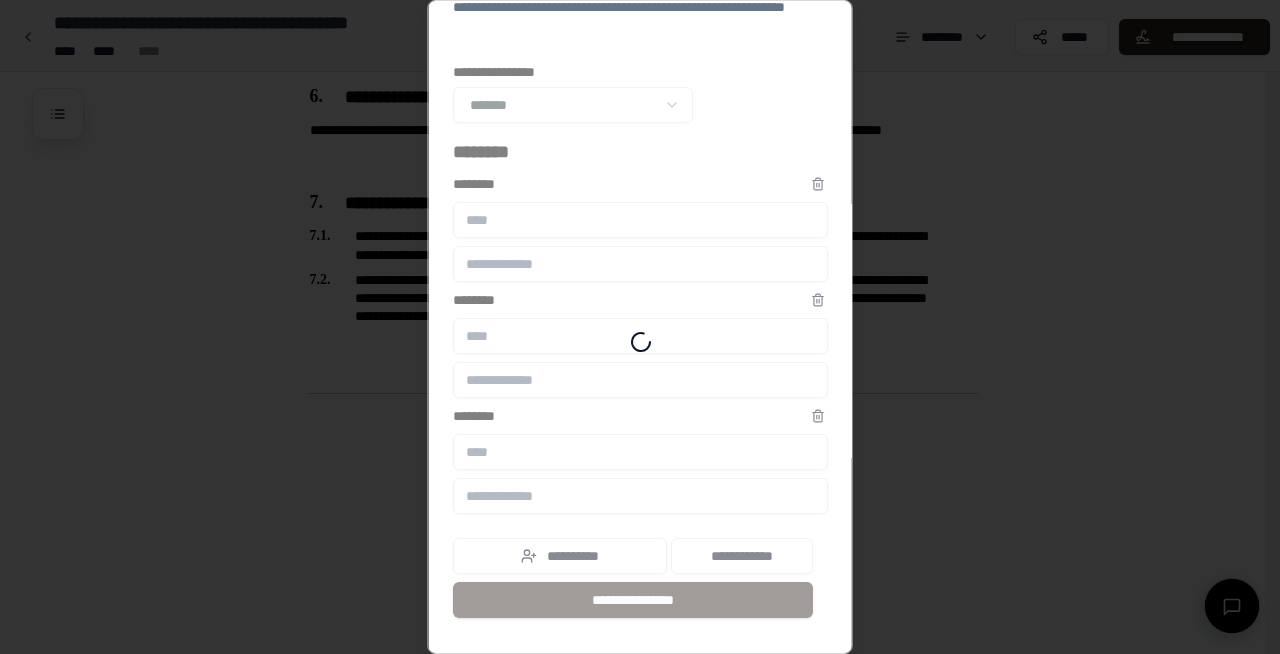 scroll, scrollTop: 0, scrollLeft: 0, axis: both 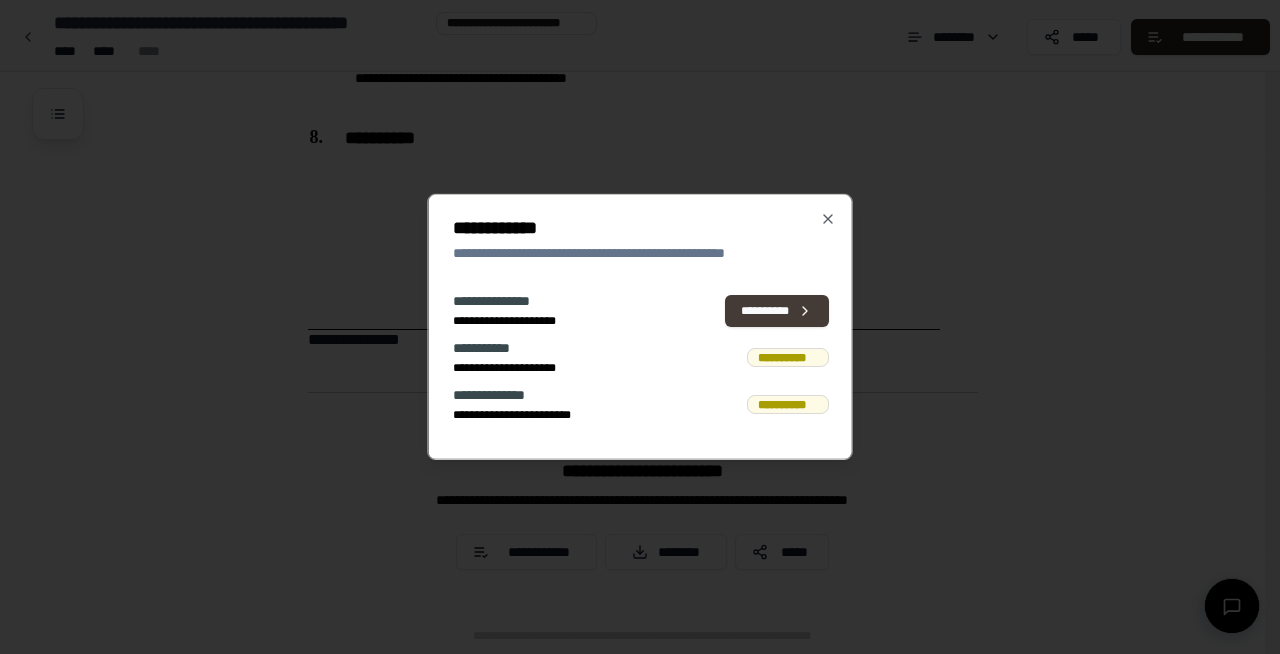 click on "**********" at bounding box center [776, 310] 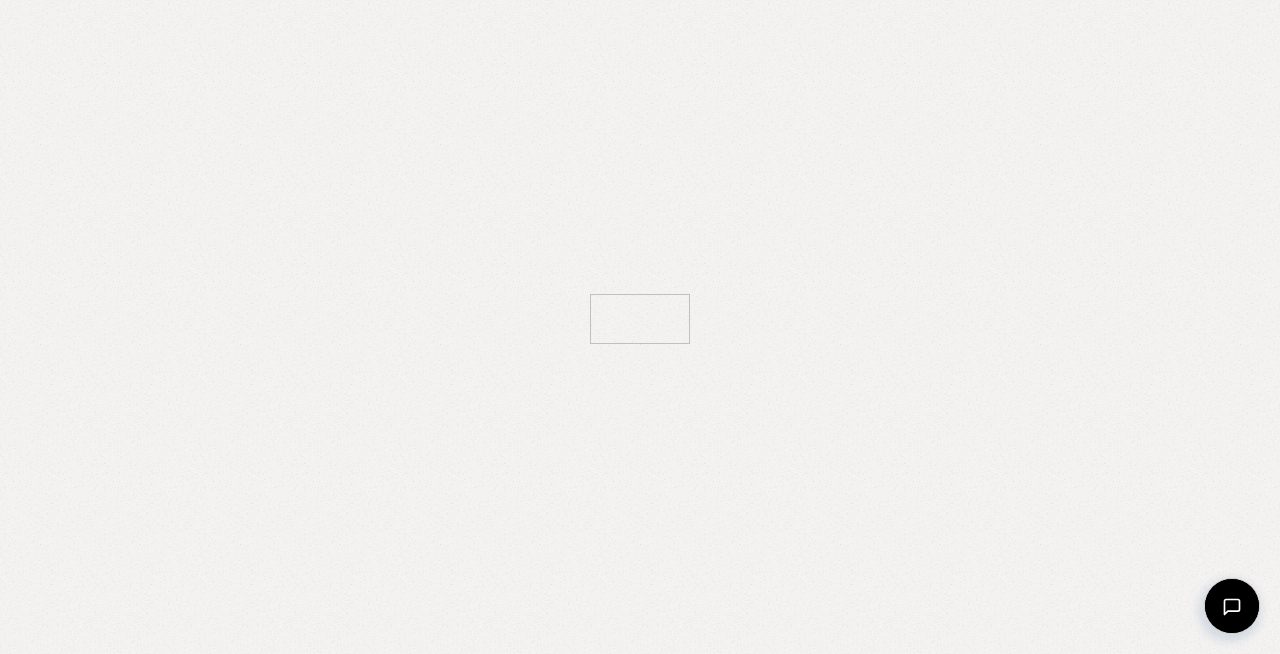 scroll, scrollTop: 0, scrollLeft: 0, axis: both 